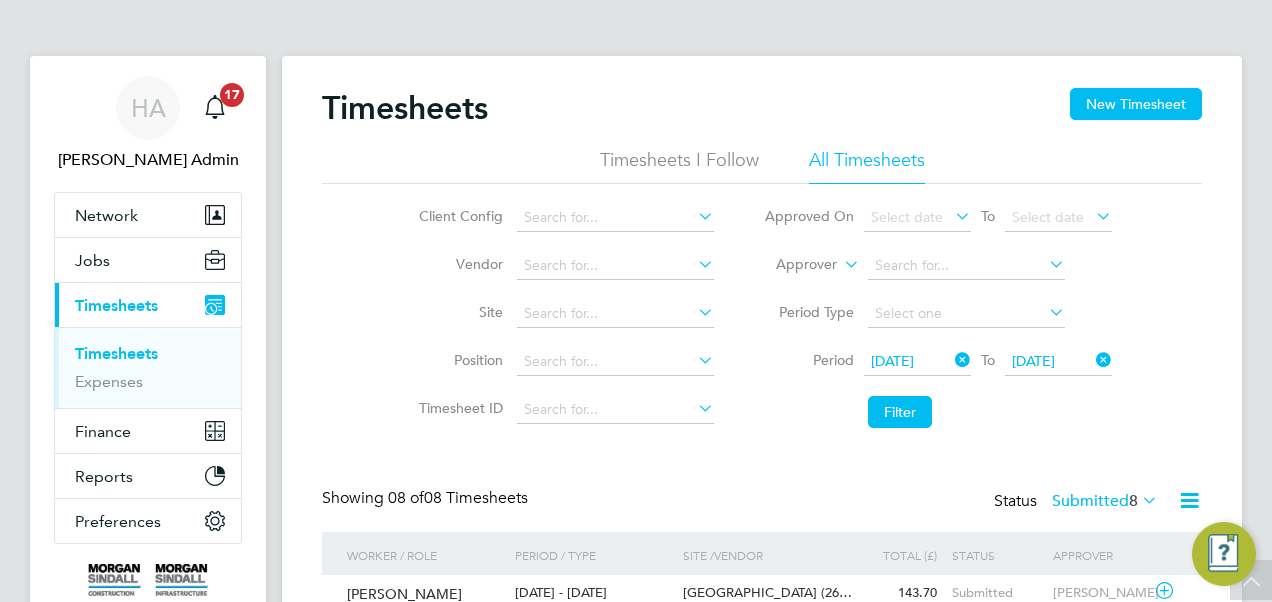 scroll, scrollTop: 670, scrollLeft: 0, axis: vertical 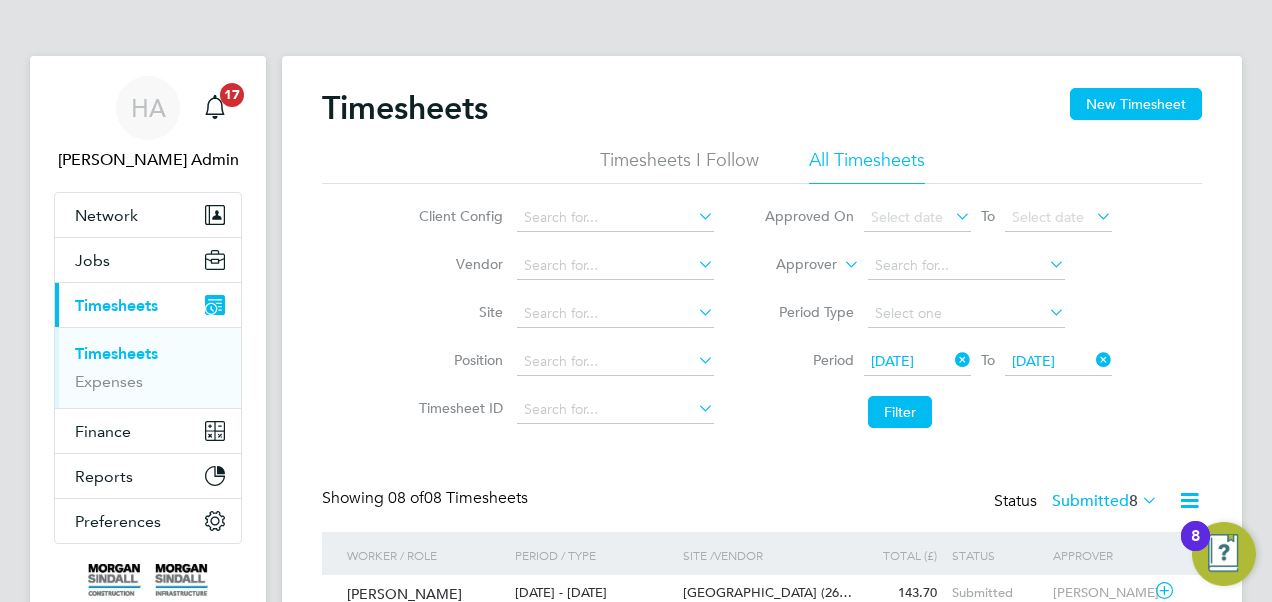 click 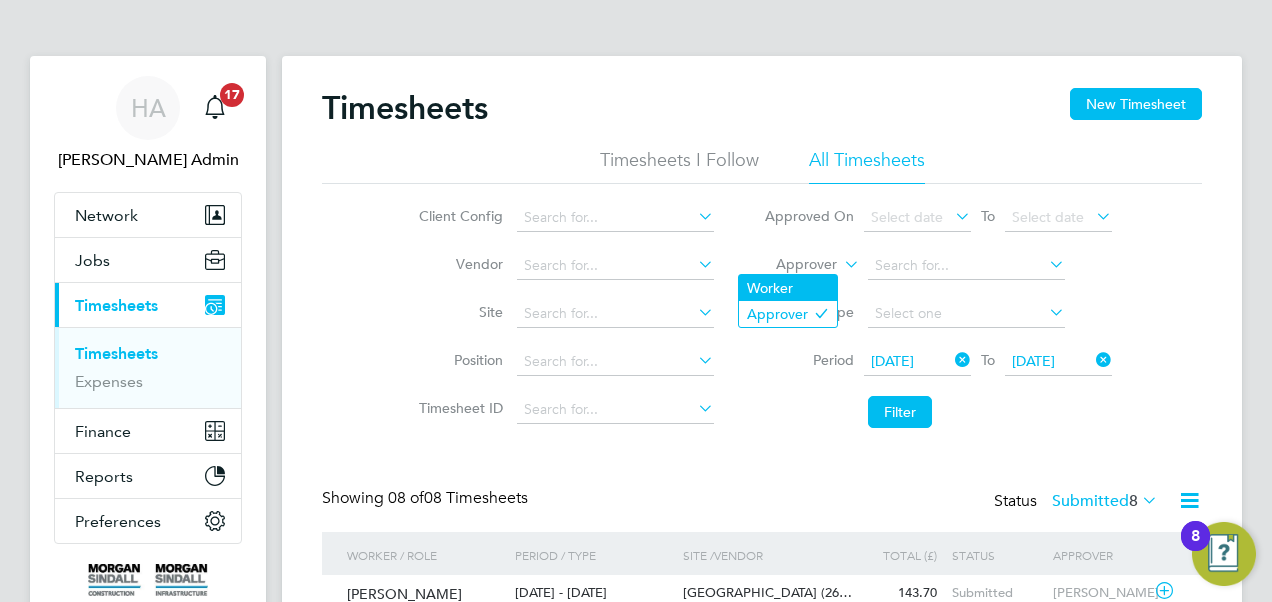 click on "Worker" 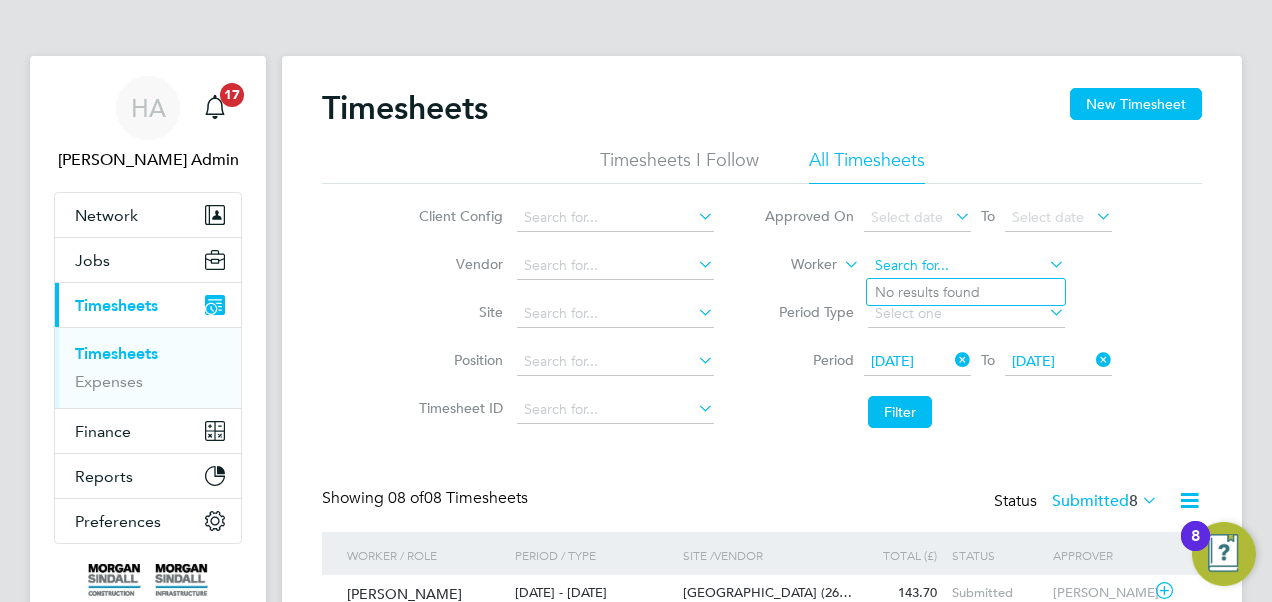 click 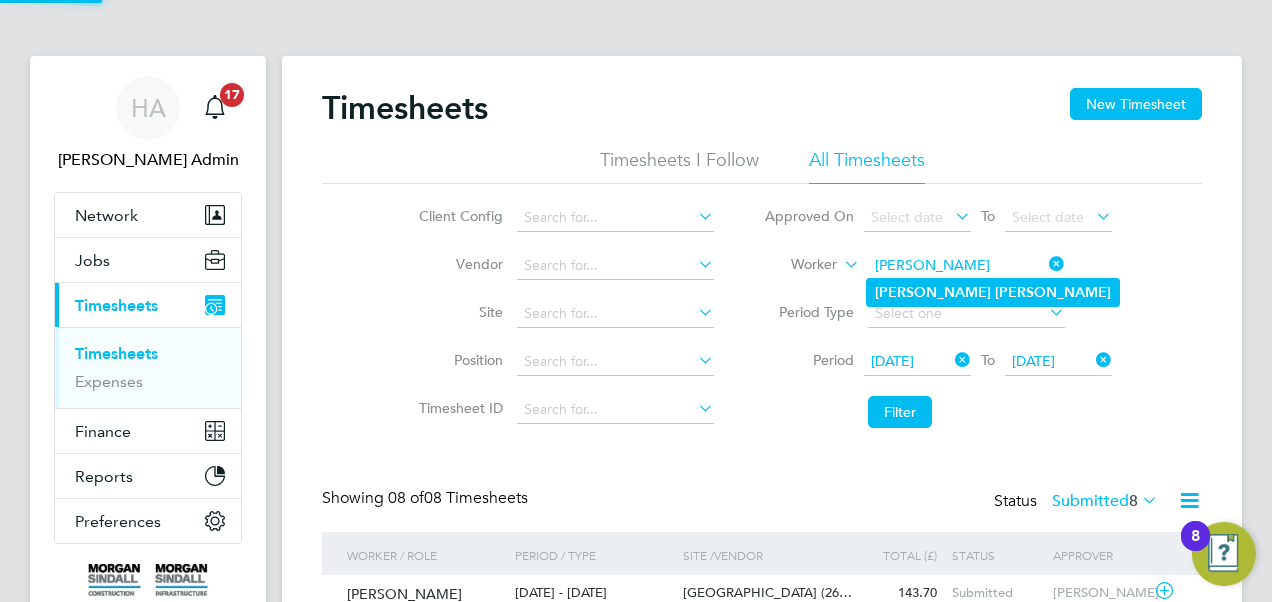 click on "Michael" 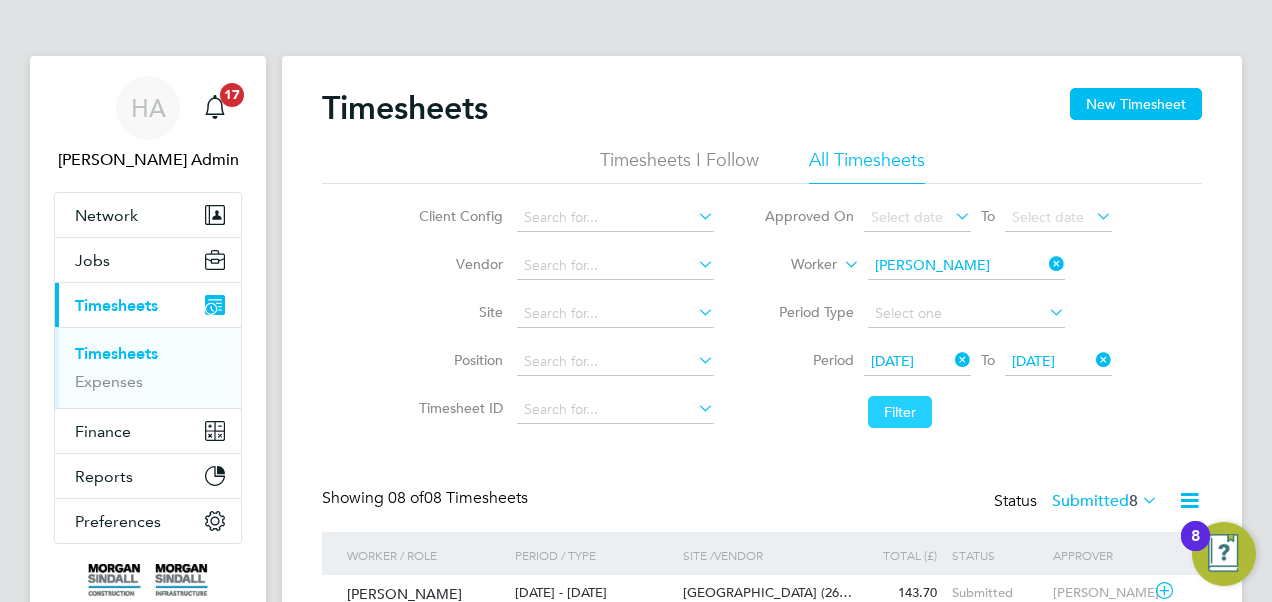 click on "Filter" 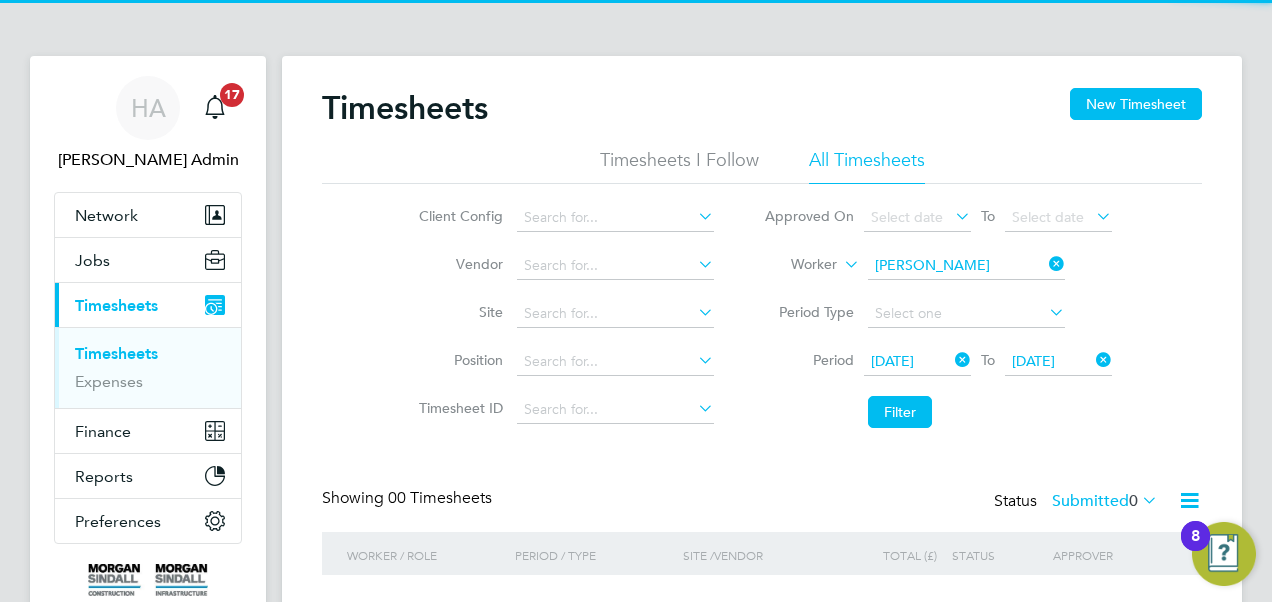 scroll, scrollTop: 138, scrollLeft: 0, axis: vertical 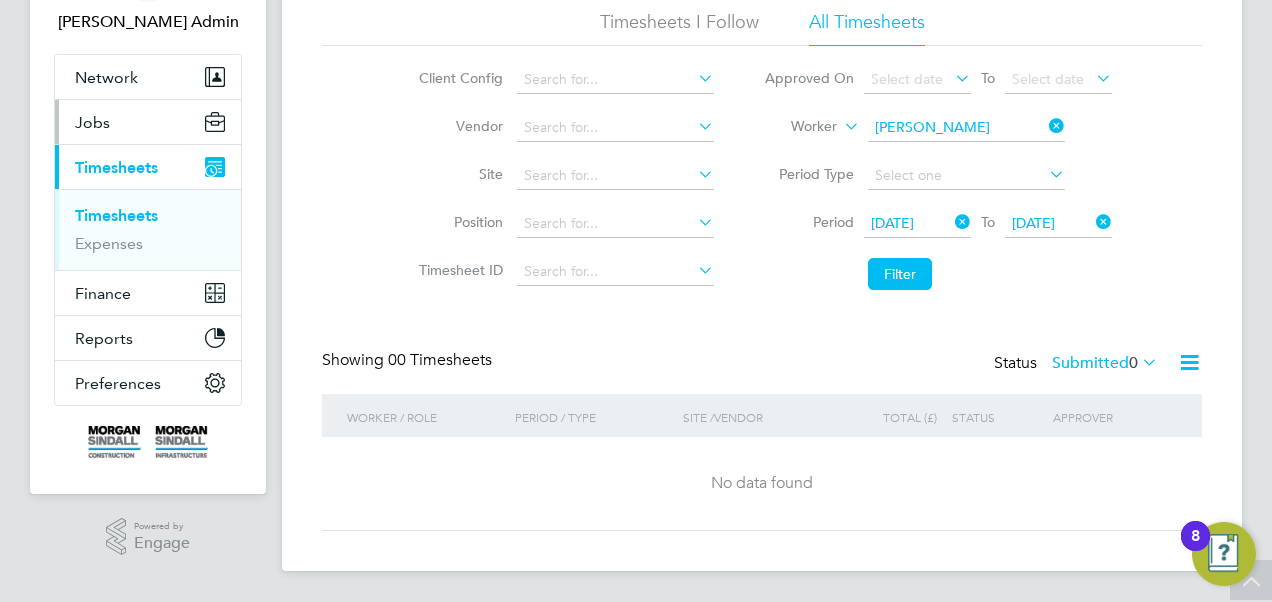 click on "Jobs" at bounding box center [92, 122] 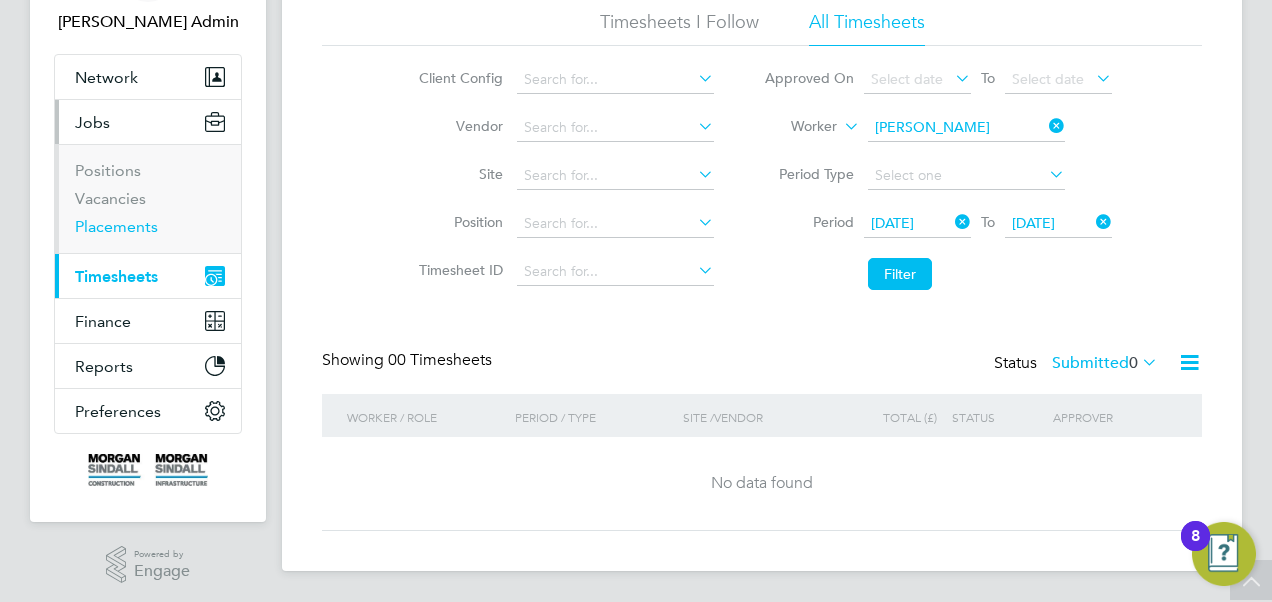 click on "Placements" at bounding box center (116, 226) 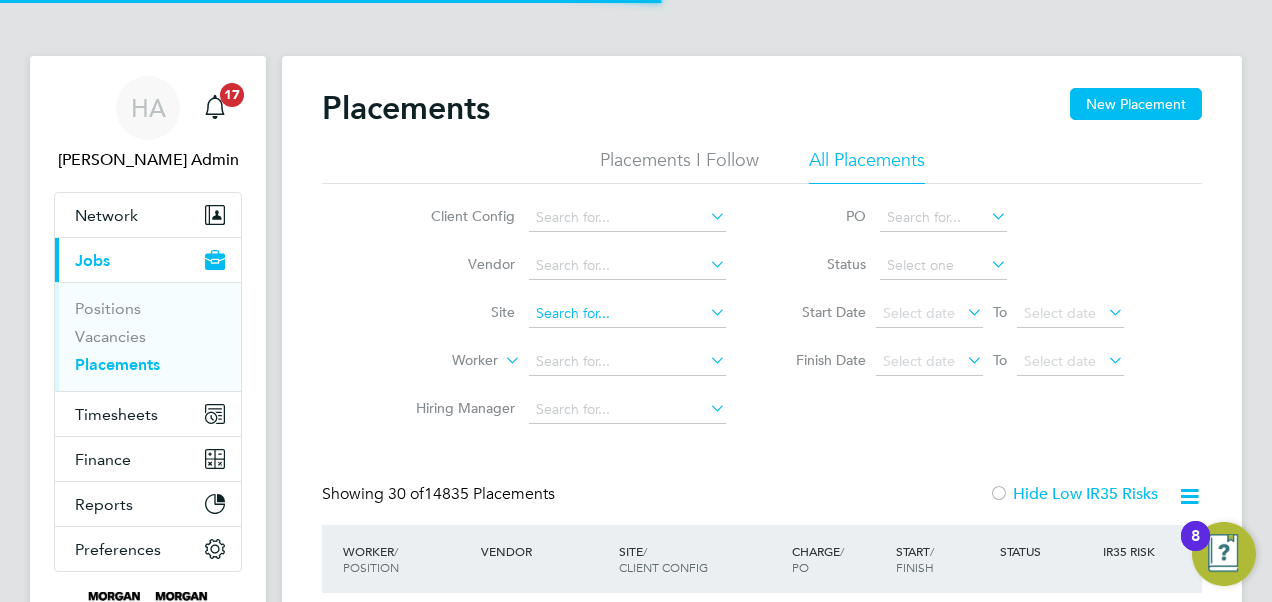 scroll, scrollTop: 10, scrollLeft: 10, axis: both 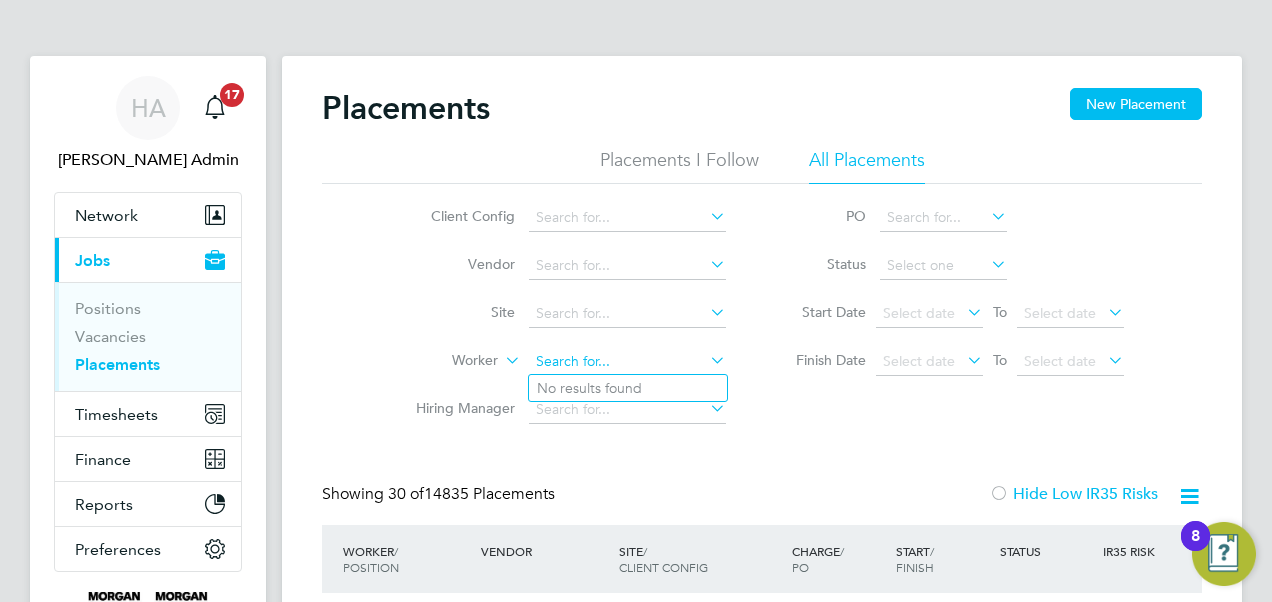 click 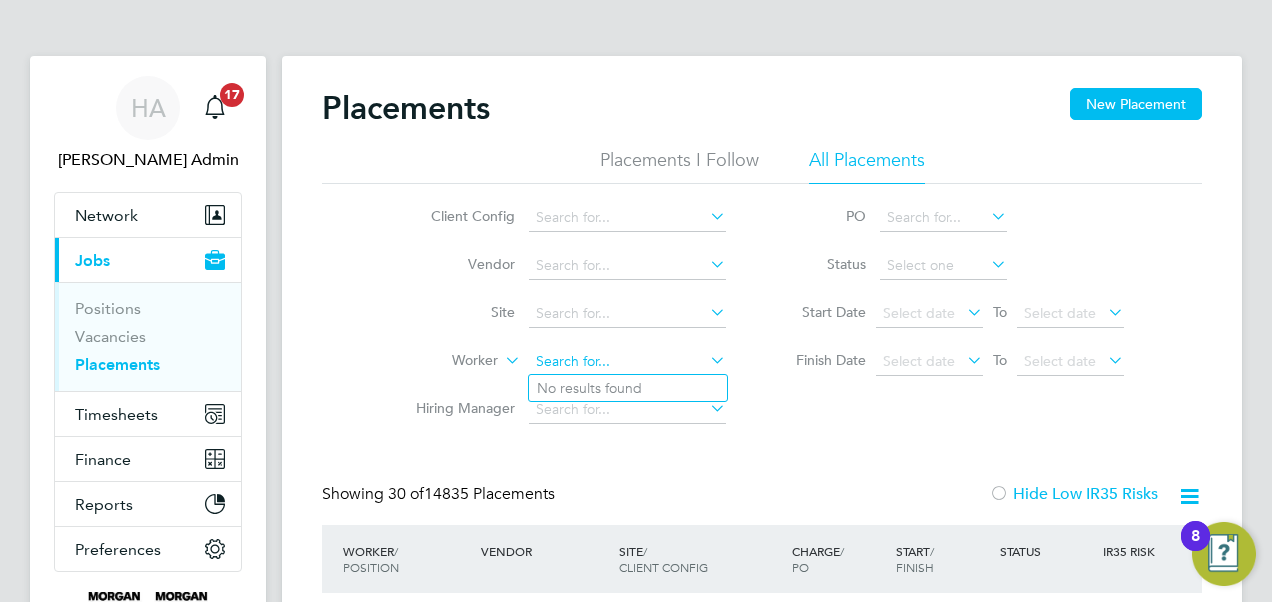click 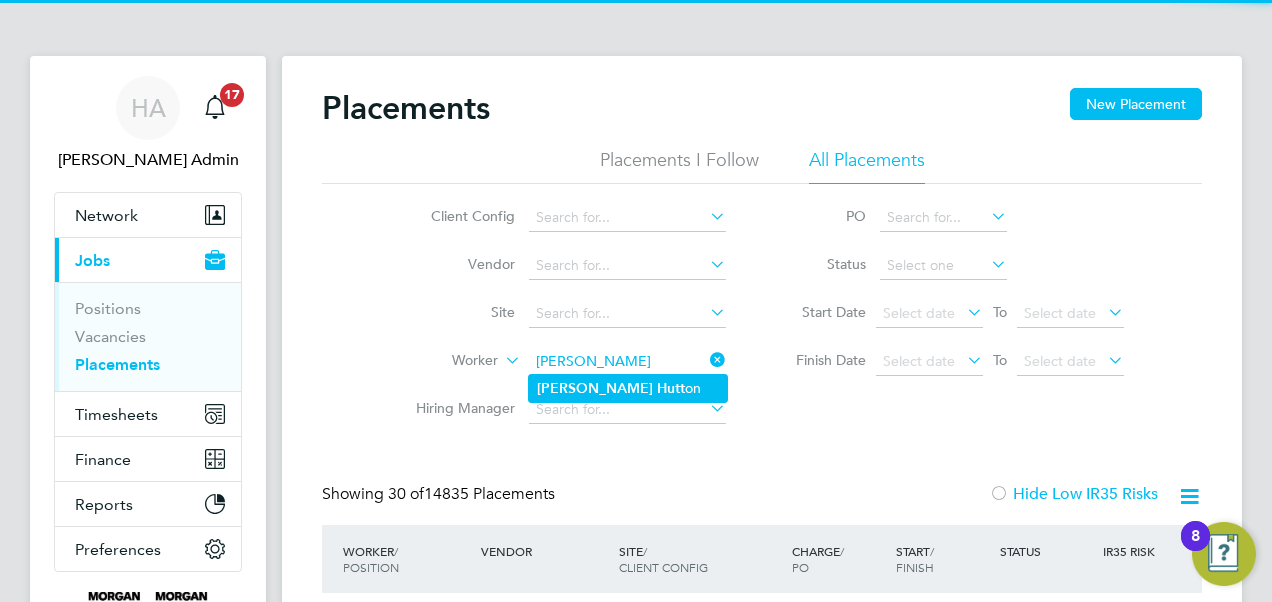click on "Michael" 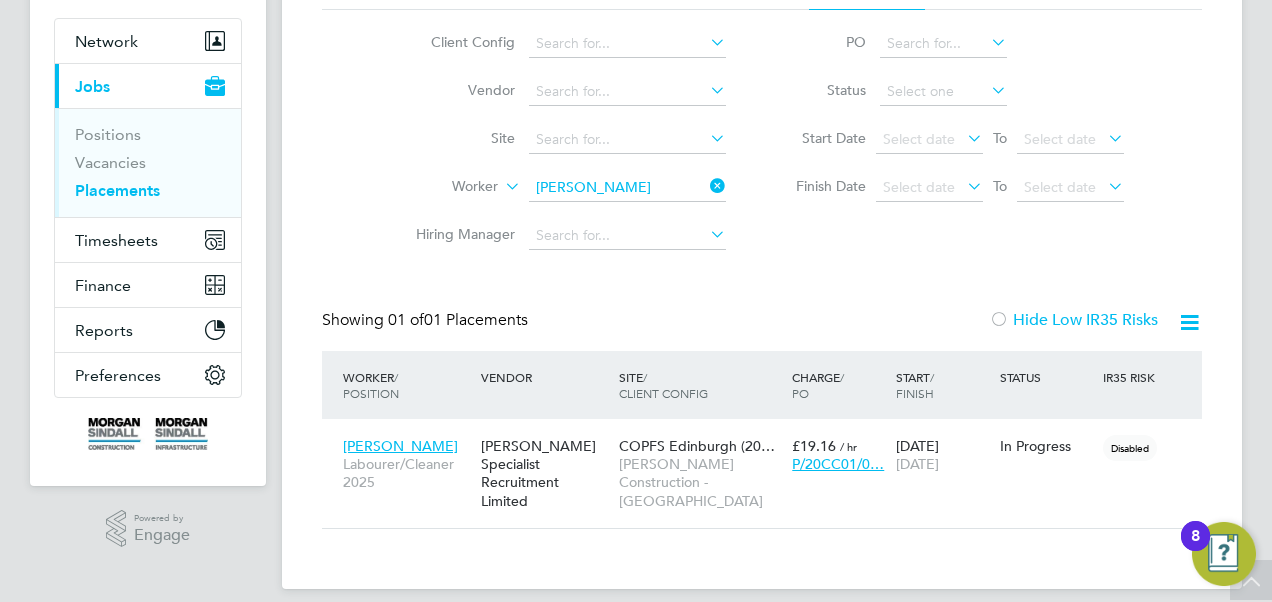click on "HA   Hays Admin   Notifications
17   Applications:   Network
Team Members   Businesses   Sites   Workers   Contacts   Current page:   Jobs
Positions   Vacancies   Placements   Timesheets
Timesheets   Expenses   Finance
Invoices & Credit Notes   Statements   Payments   Contract POs   Reports
CIS Reports   Report Downloads   Preferences
My Business   Branding   Notifications   VMS Configurations   Activity Logs
.st0{fill:#C0C1C2;}
Powered by Engage Placements New Placement Placements I Follow All Placements Client Config   Vendor     Site     Worker   Michael Hutton   Hiring Manager   PO   Status   Start Date
Select date
To
Select date
Finish Date
Select date
To
Select date
Showing" at bounding box center [636, 223] 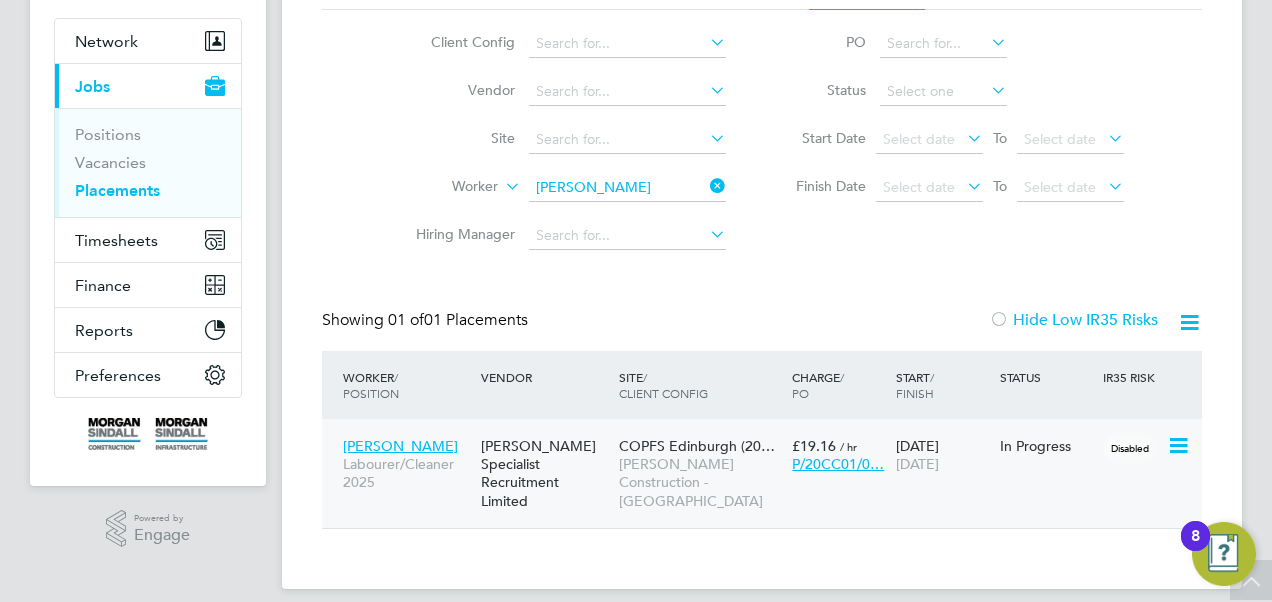 click on "Morgan Sindall Construction - Scotland" 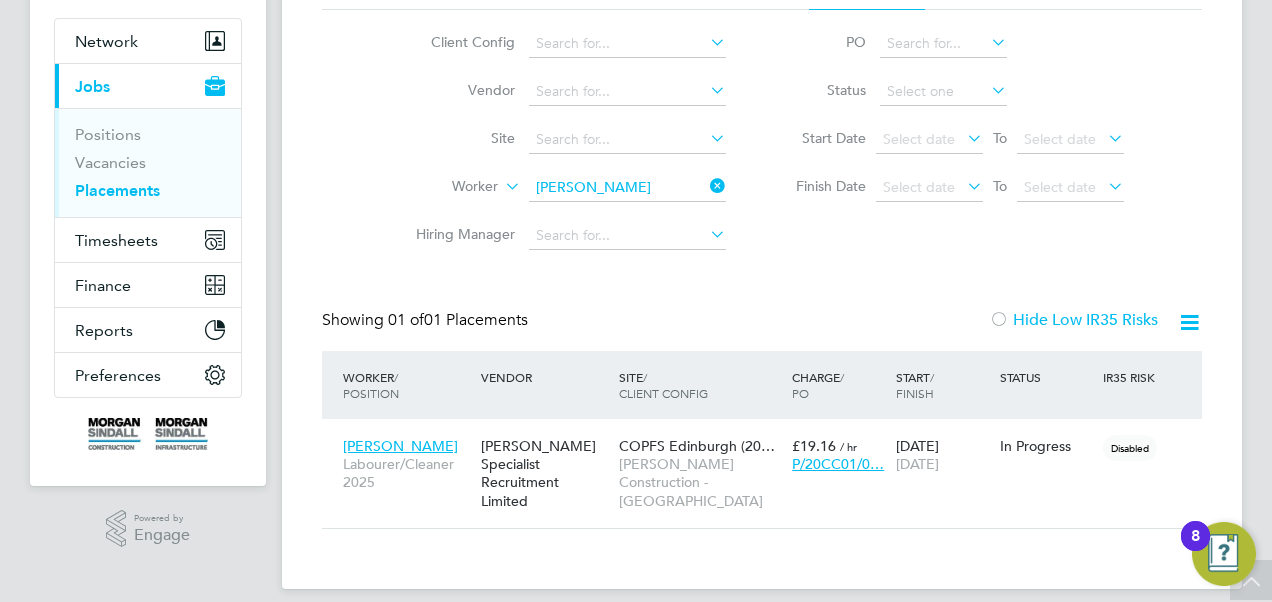click 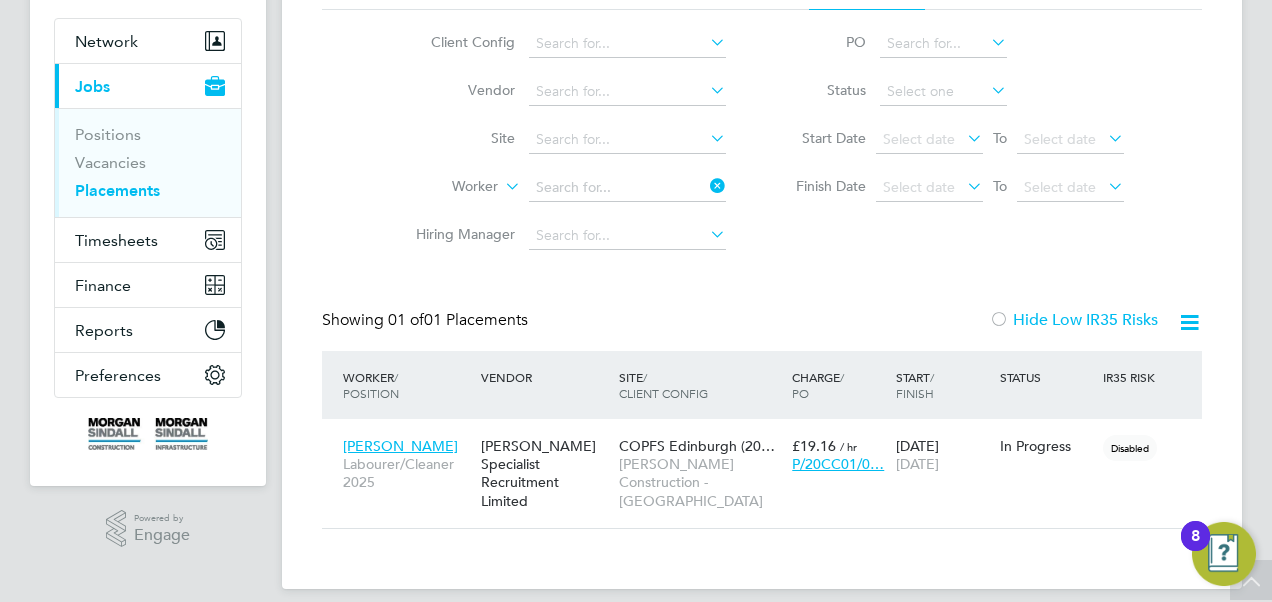 scroll, scrollTop: 0, scrollLeft: 0, axis: both 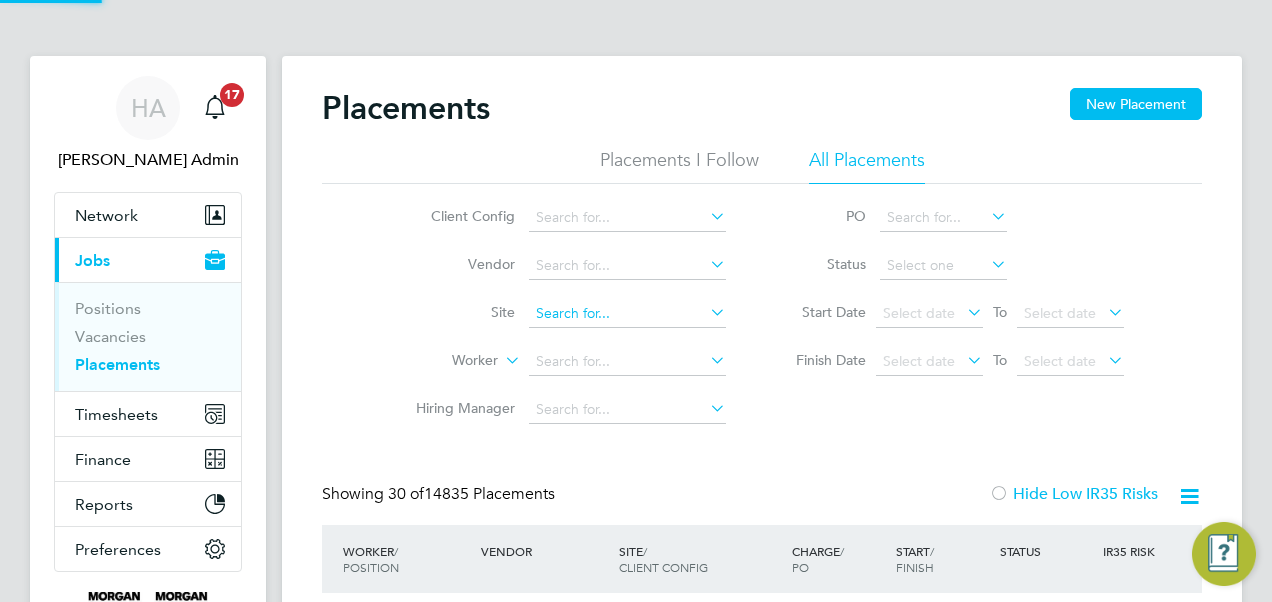click 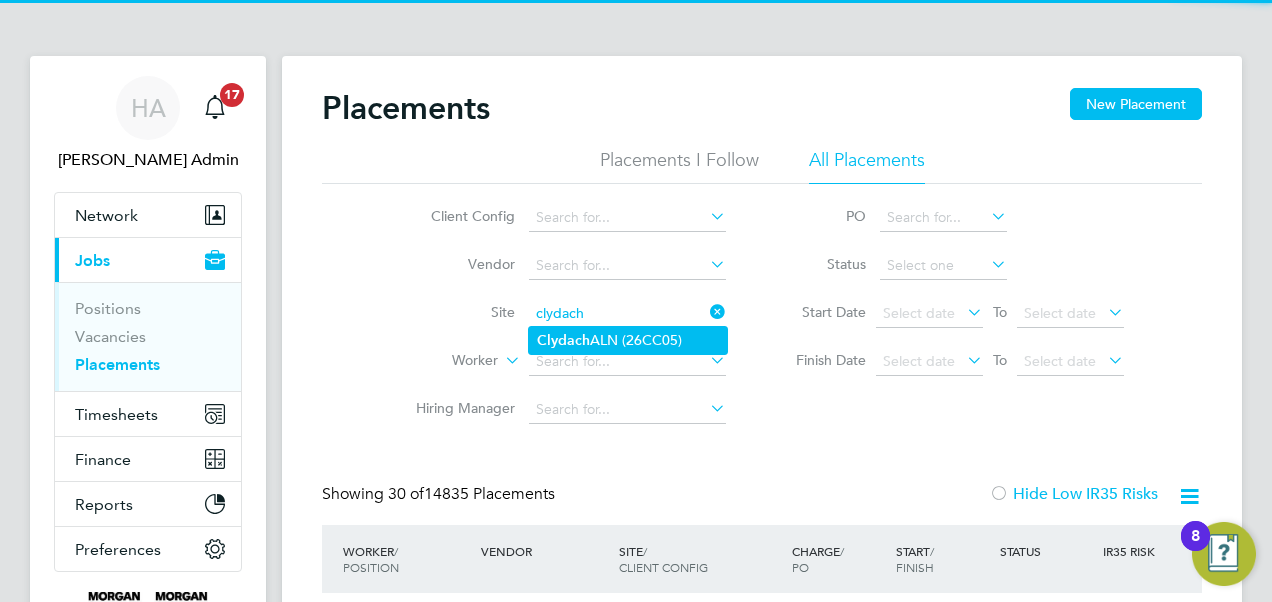 click on "Clydach" 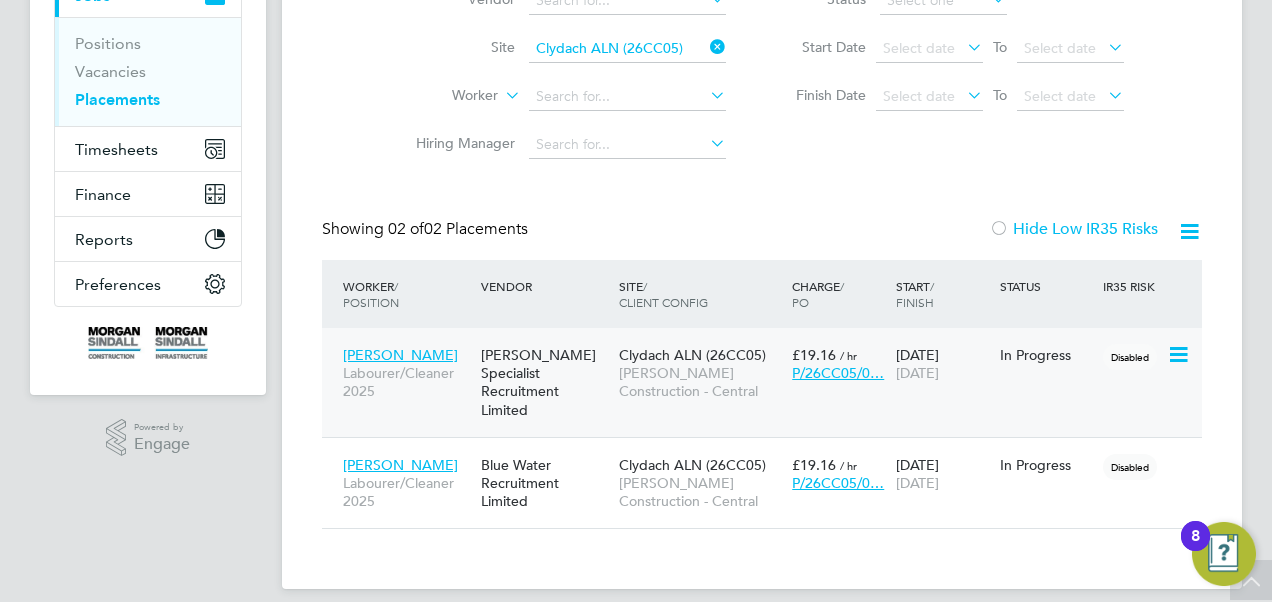 click on "Morgan Sindall Construction - Central" 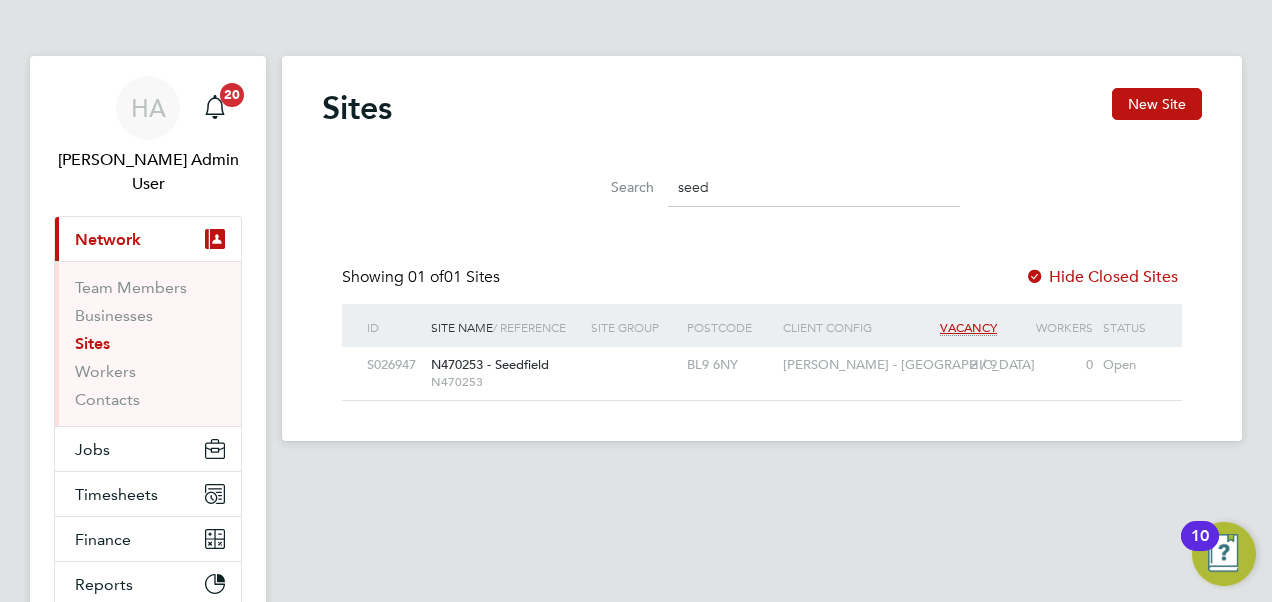 scroll, scrollTop: 0, scrollLeft: 0, axis: both 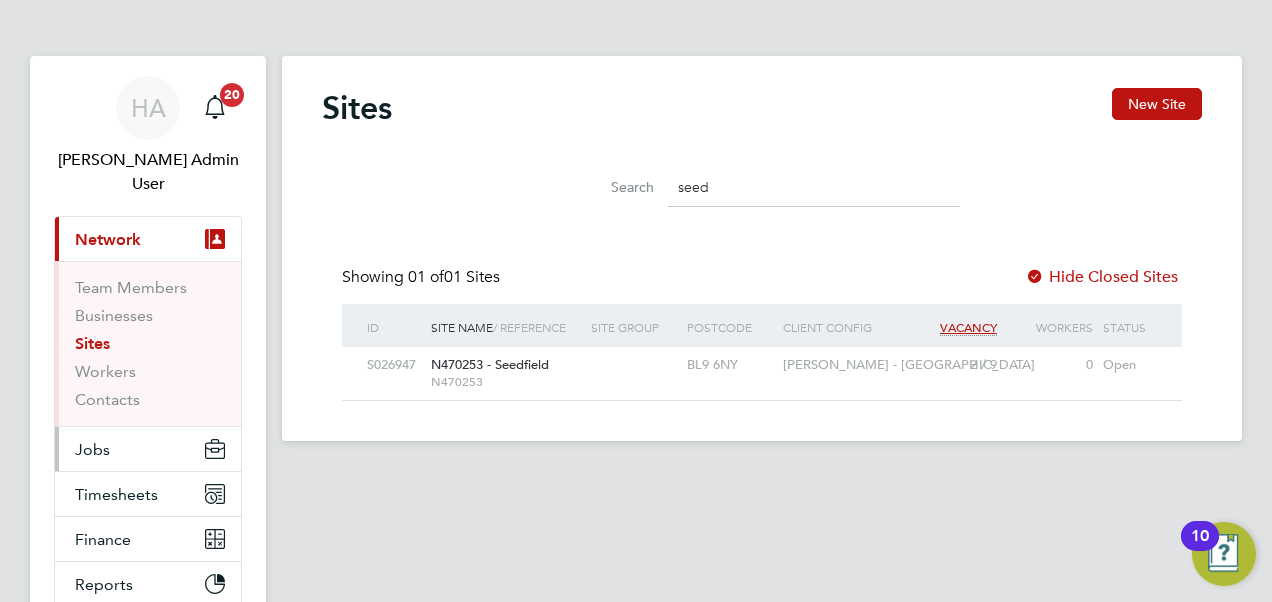 click on "Jobs" at bounding box center (92, 449) 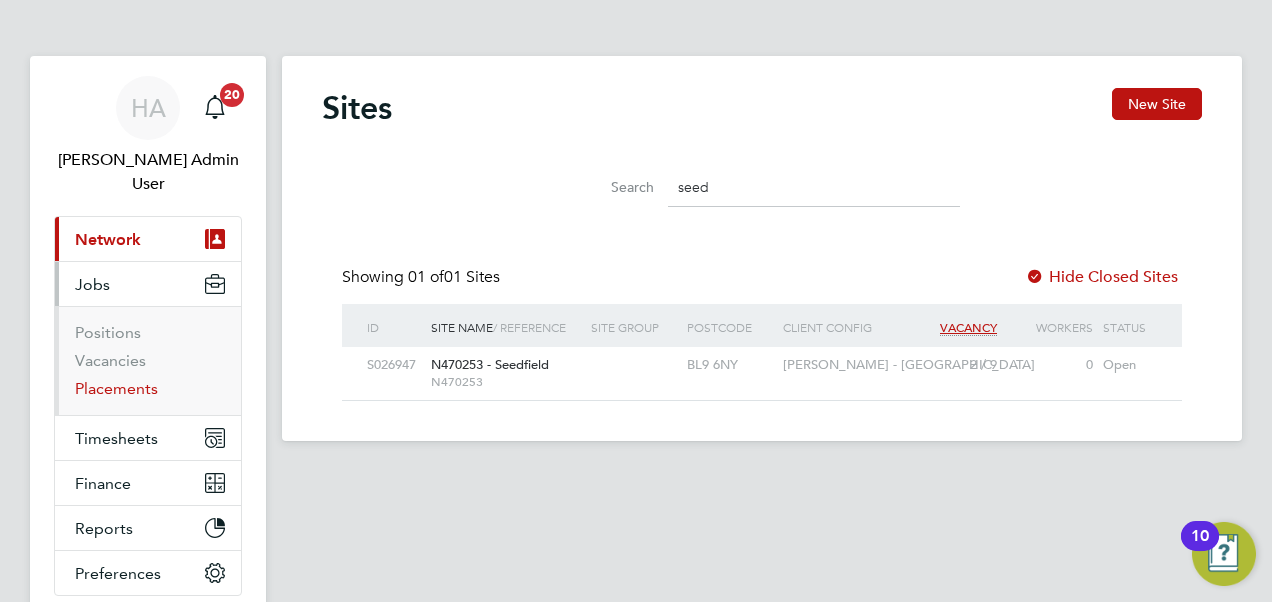click on "Placements" at bounding box center (116, 388) 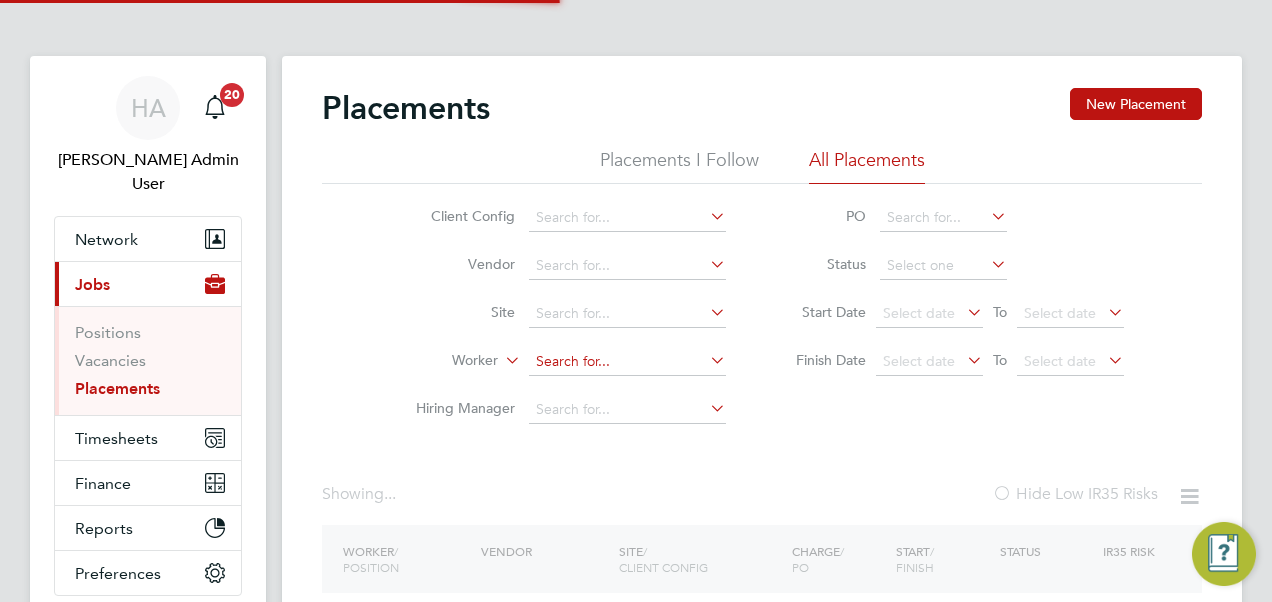 click 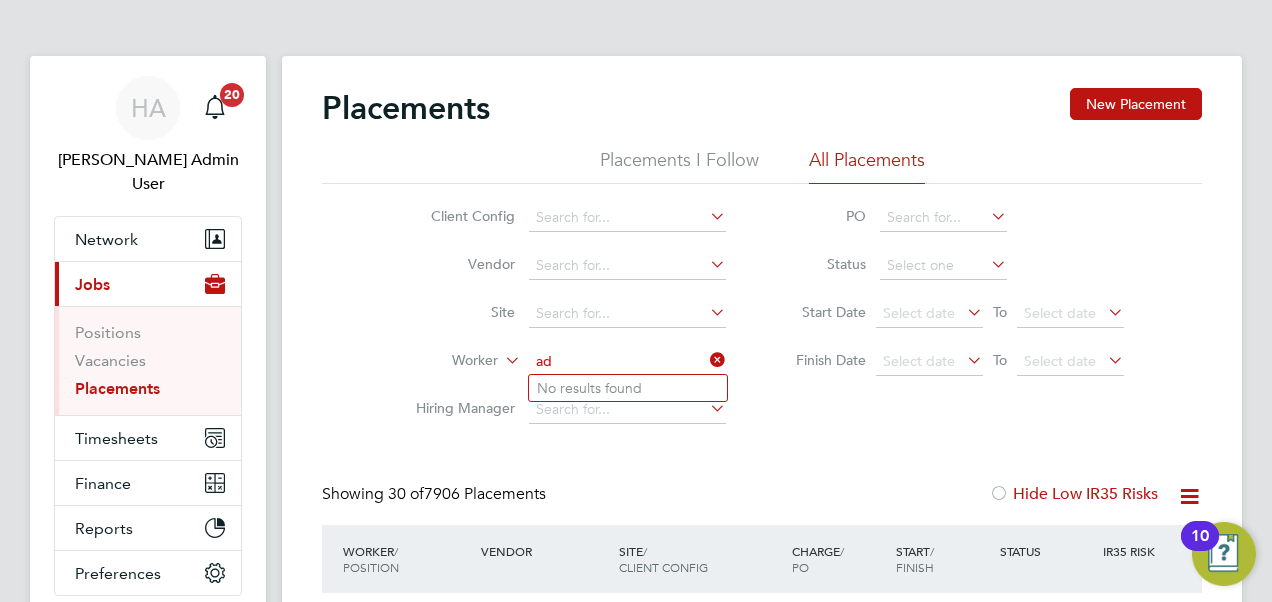 scroll, scrollTop: 10, scrollLeft: 10, axis: both 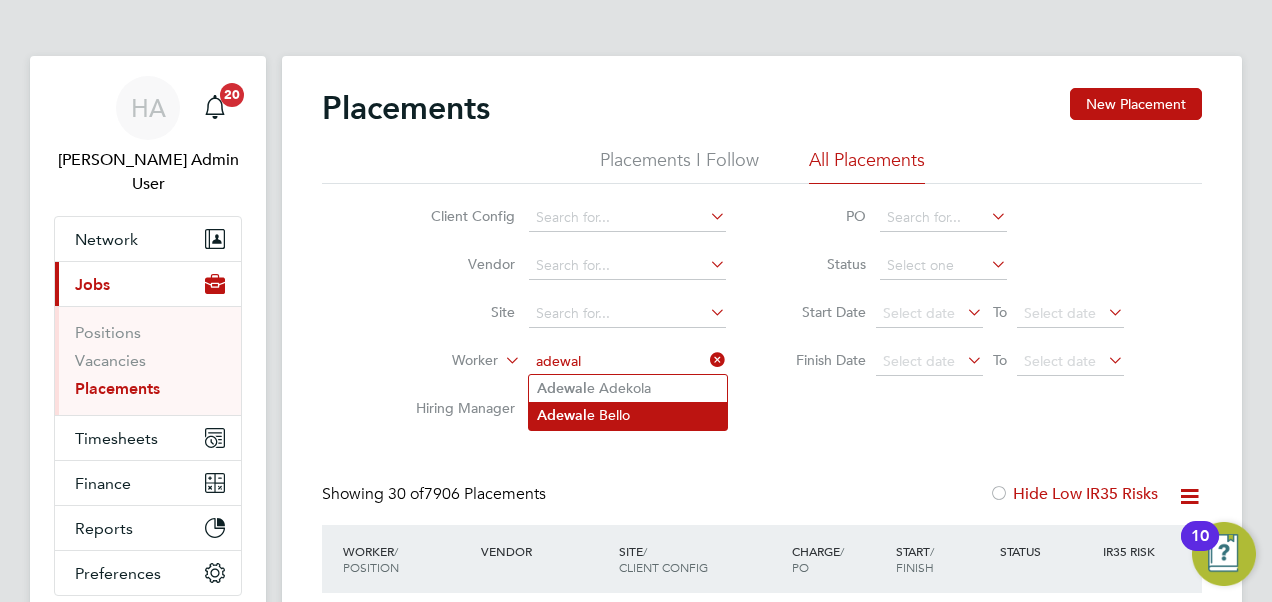 click on "Adewal" 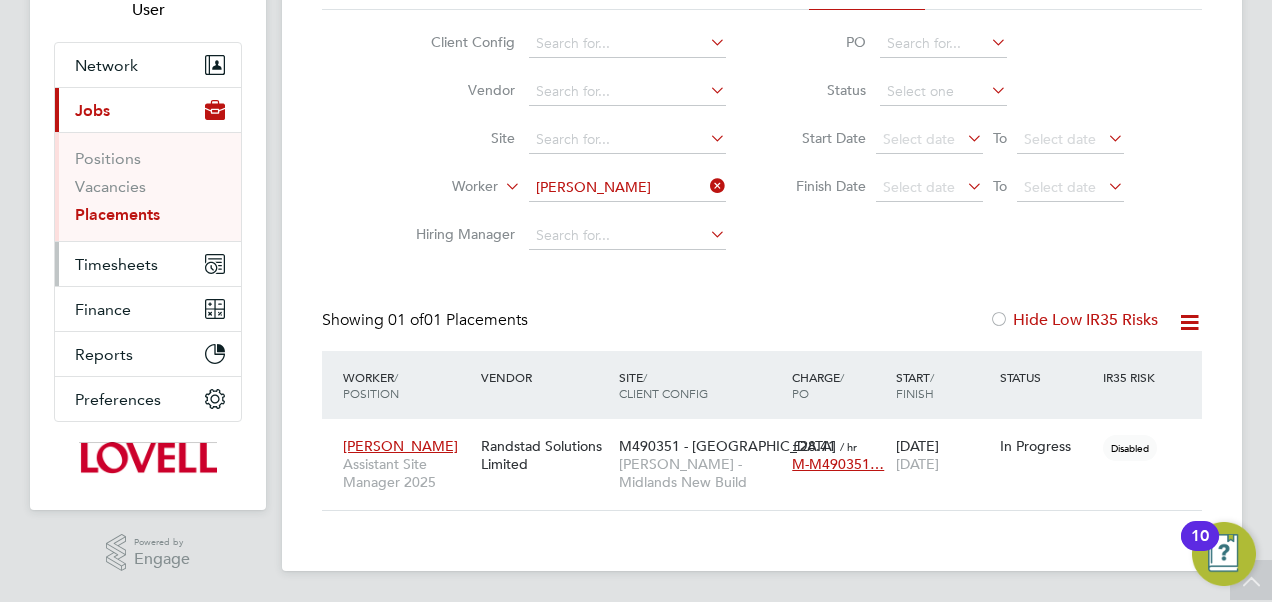 click on "Timesheets" at bounding box center [116, 264] 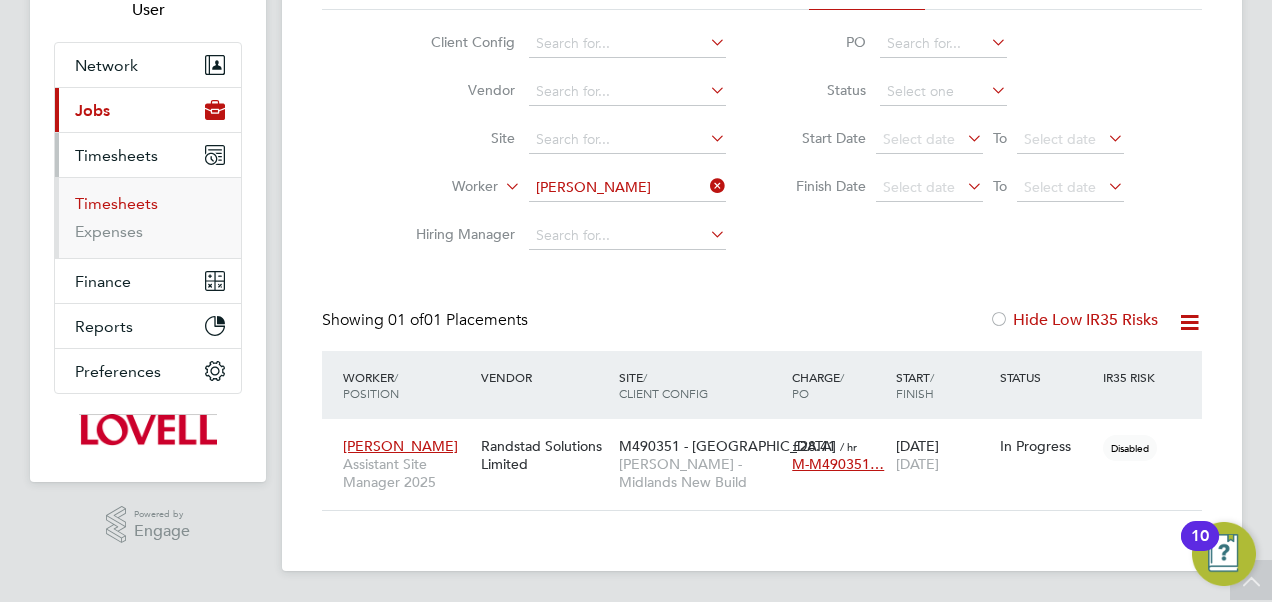 click on "Timesheets" at bounding box center (116, 203) 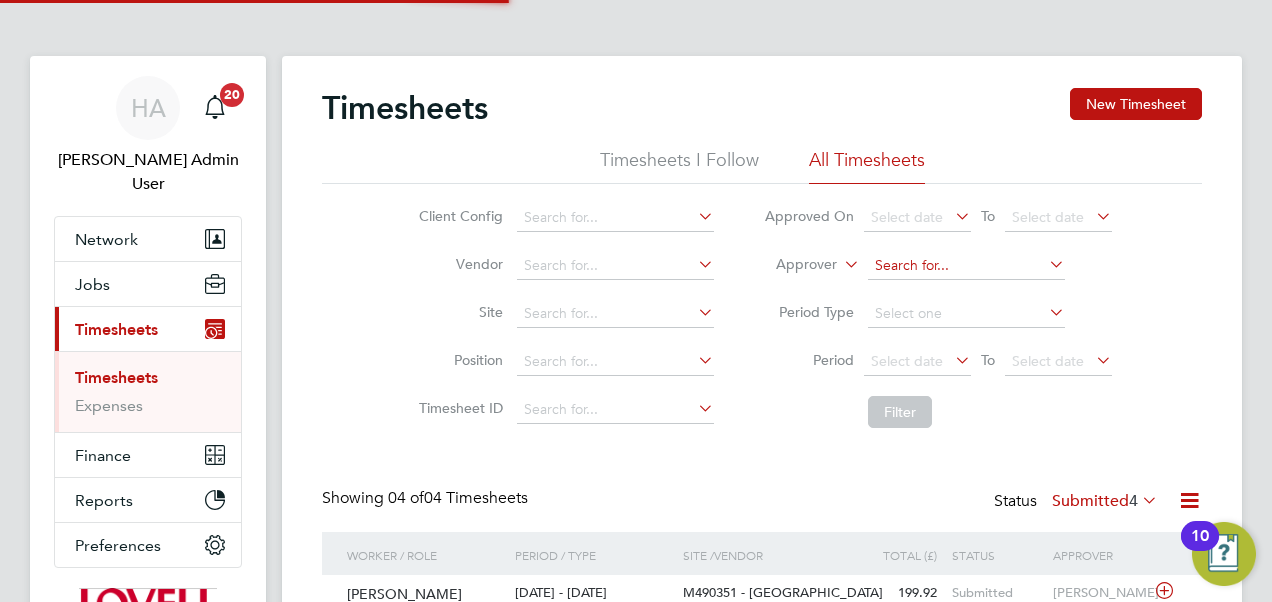 click 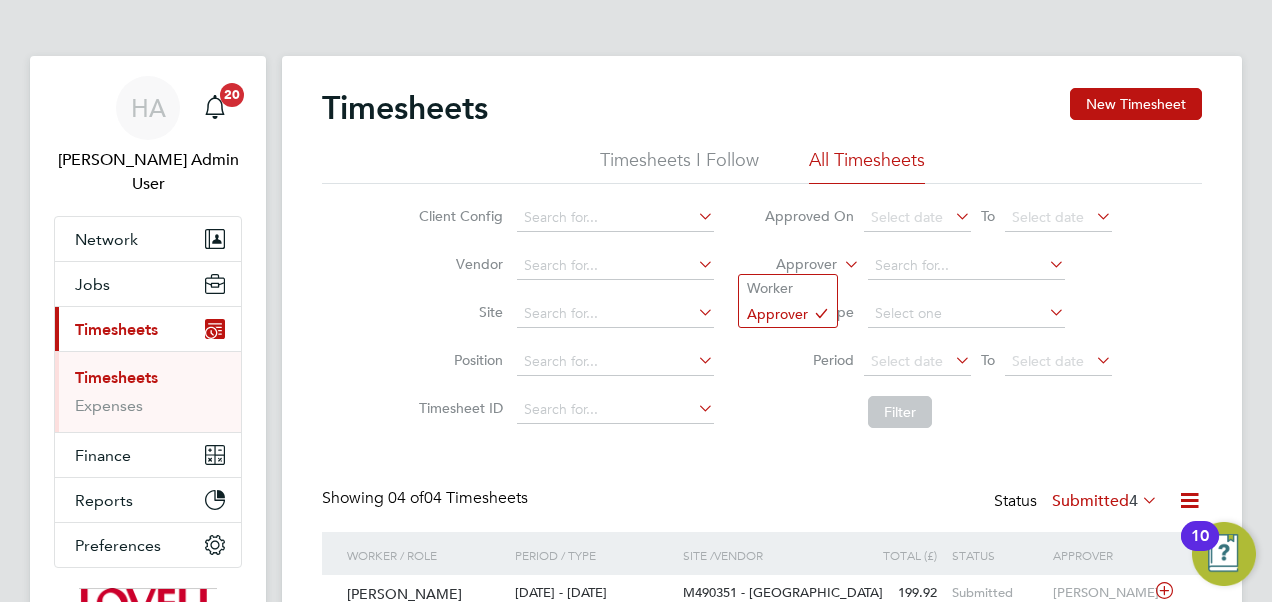 click 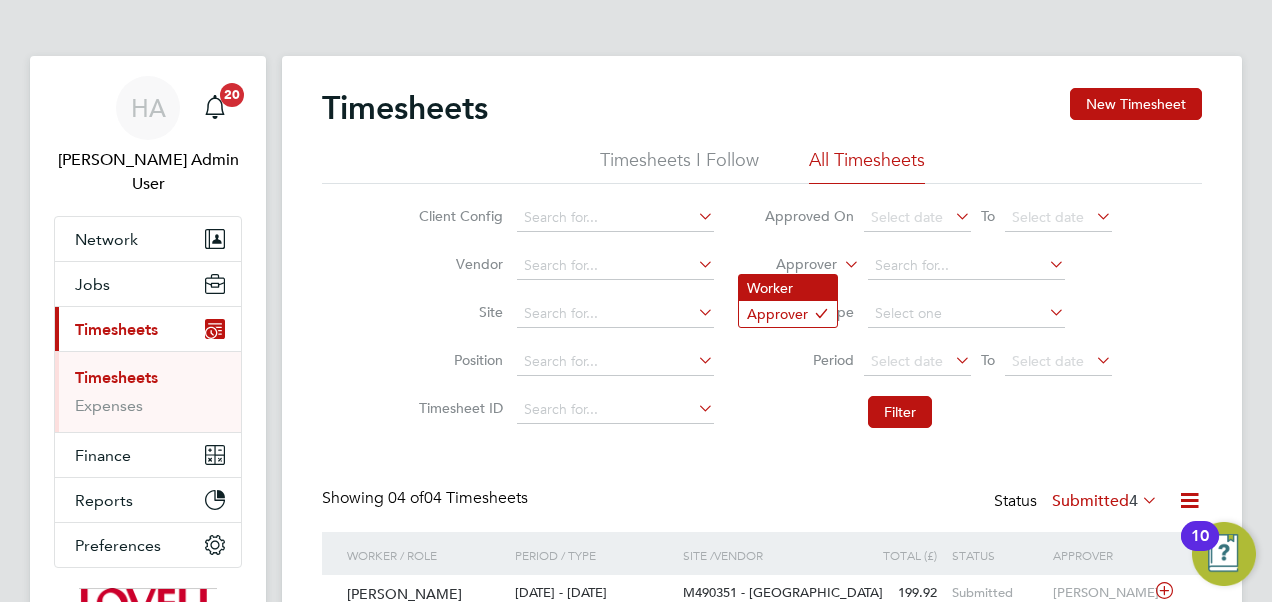 click on "Worker" 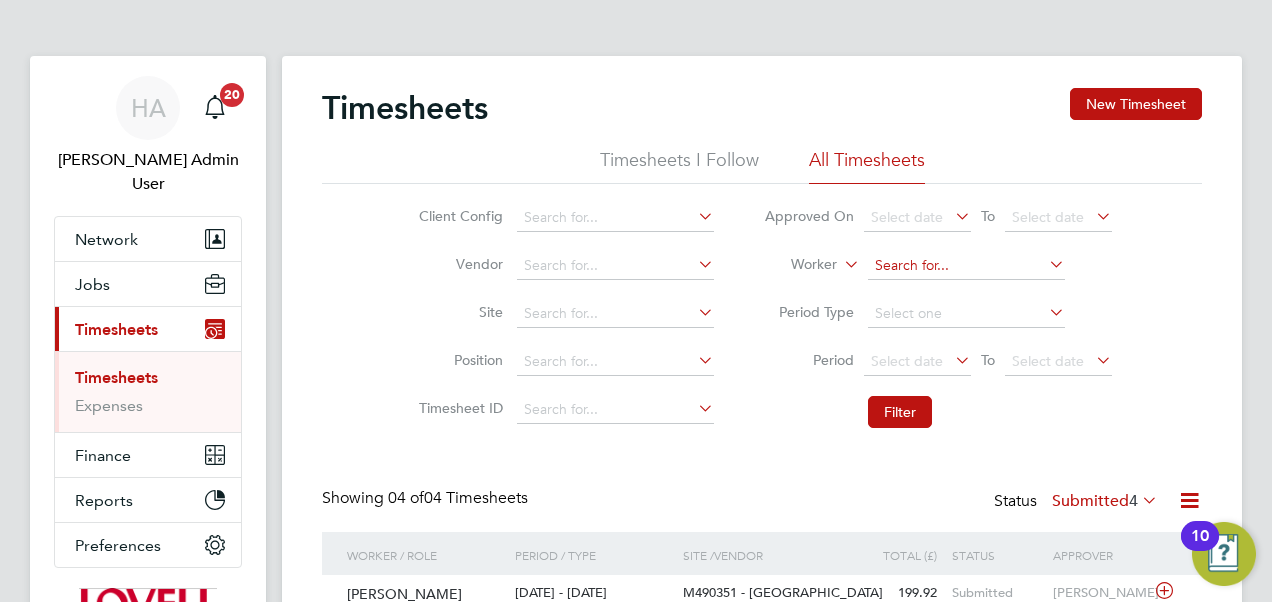 click 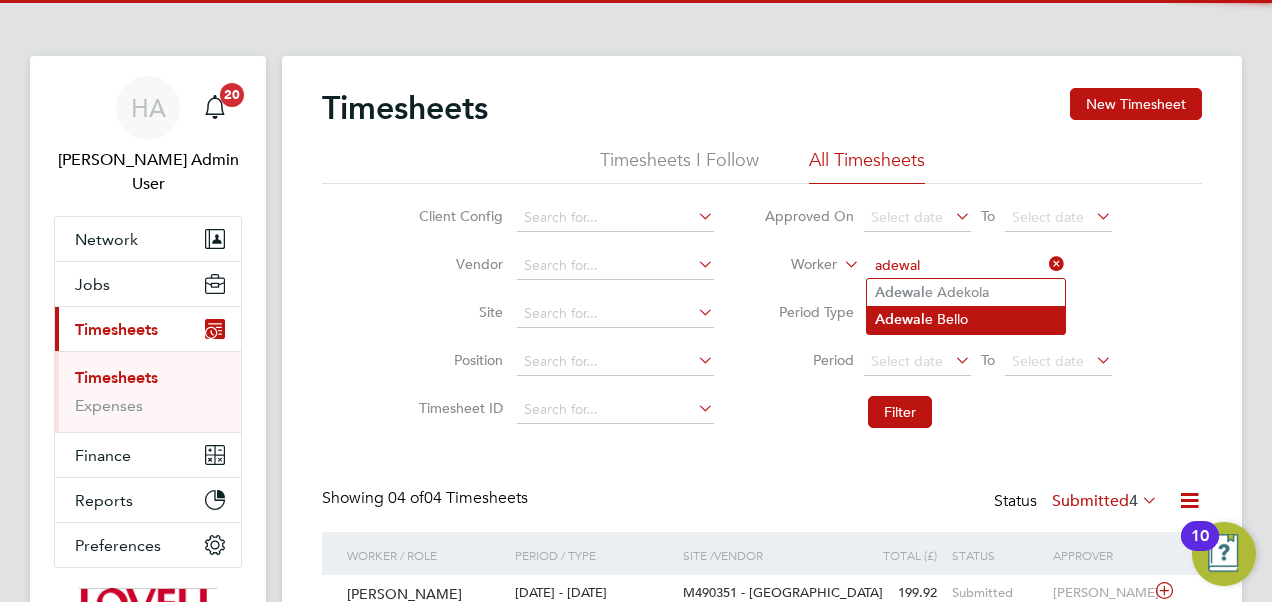 click on "Adewal" 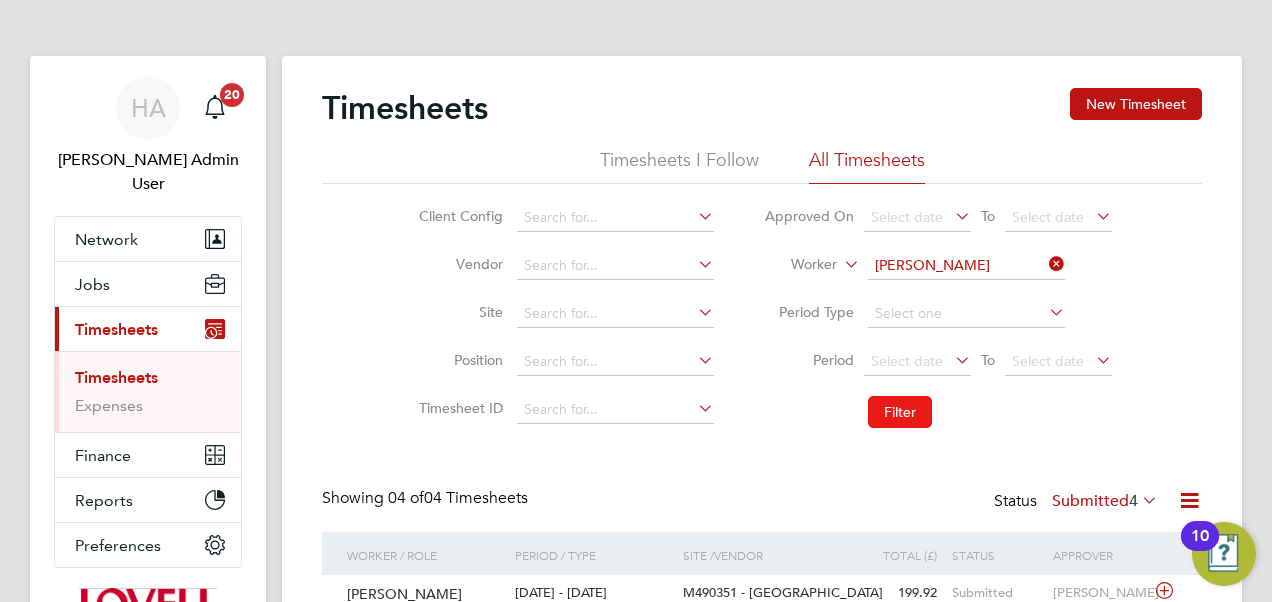 click on "Filter" 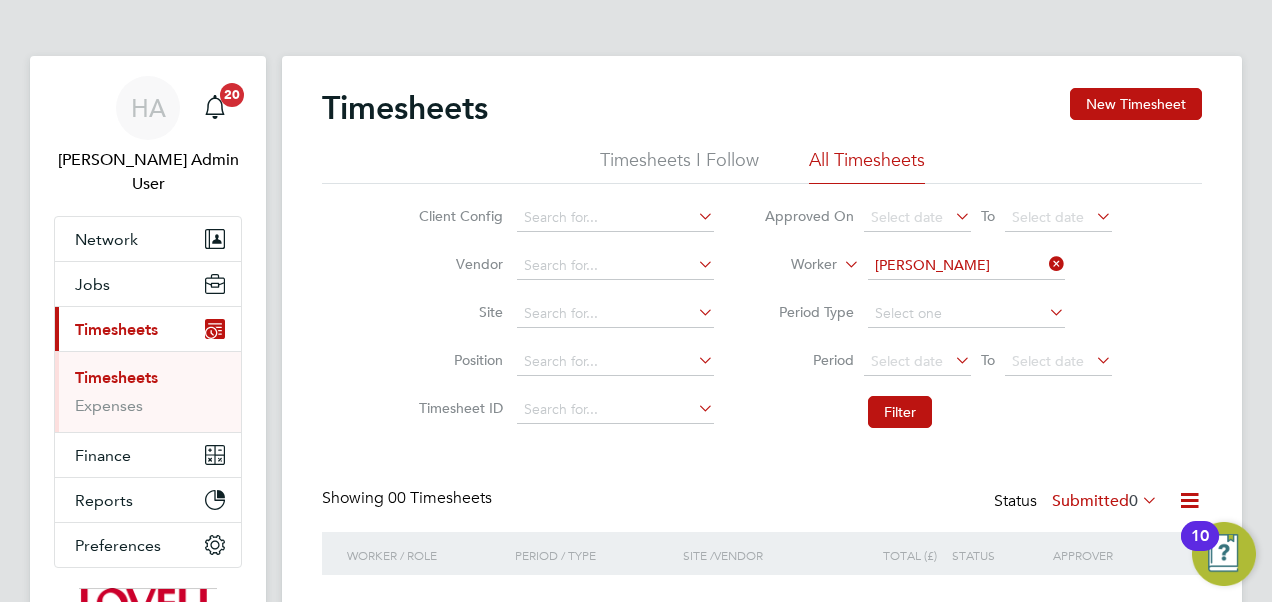 click on "Submitted  0" 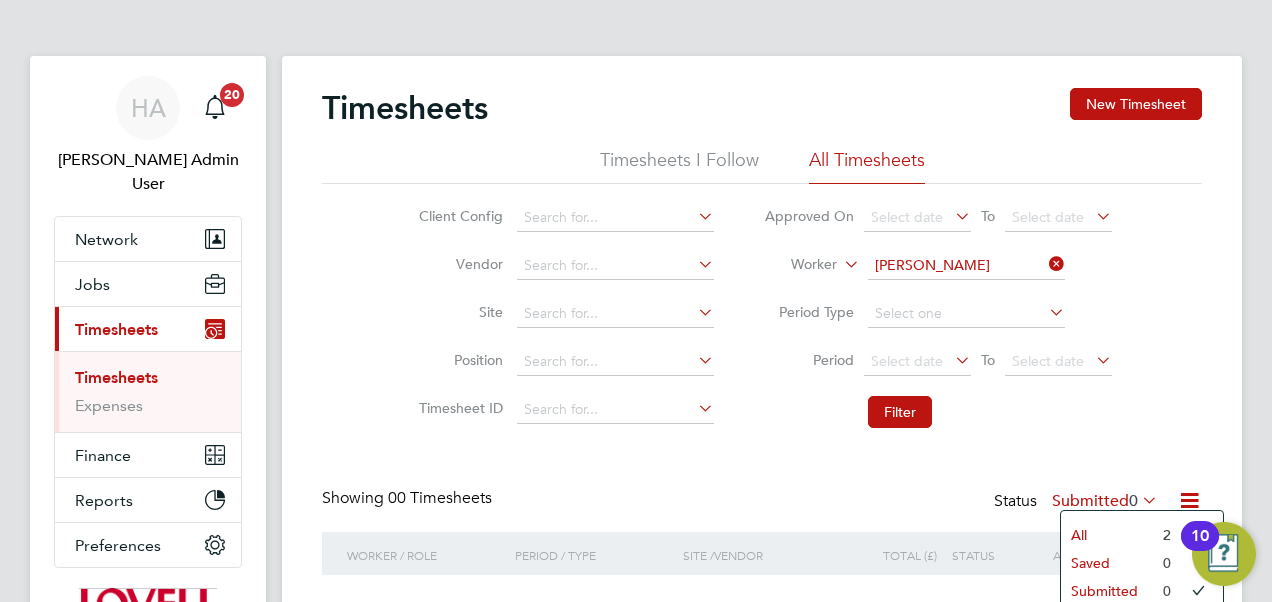 click on "All" 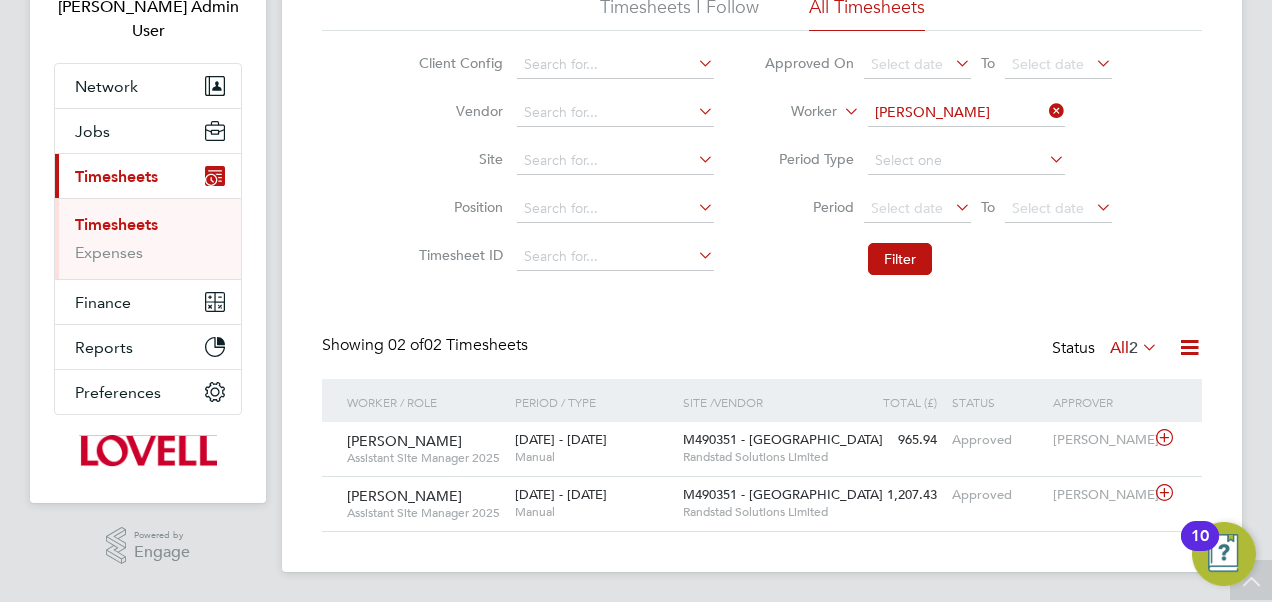 click 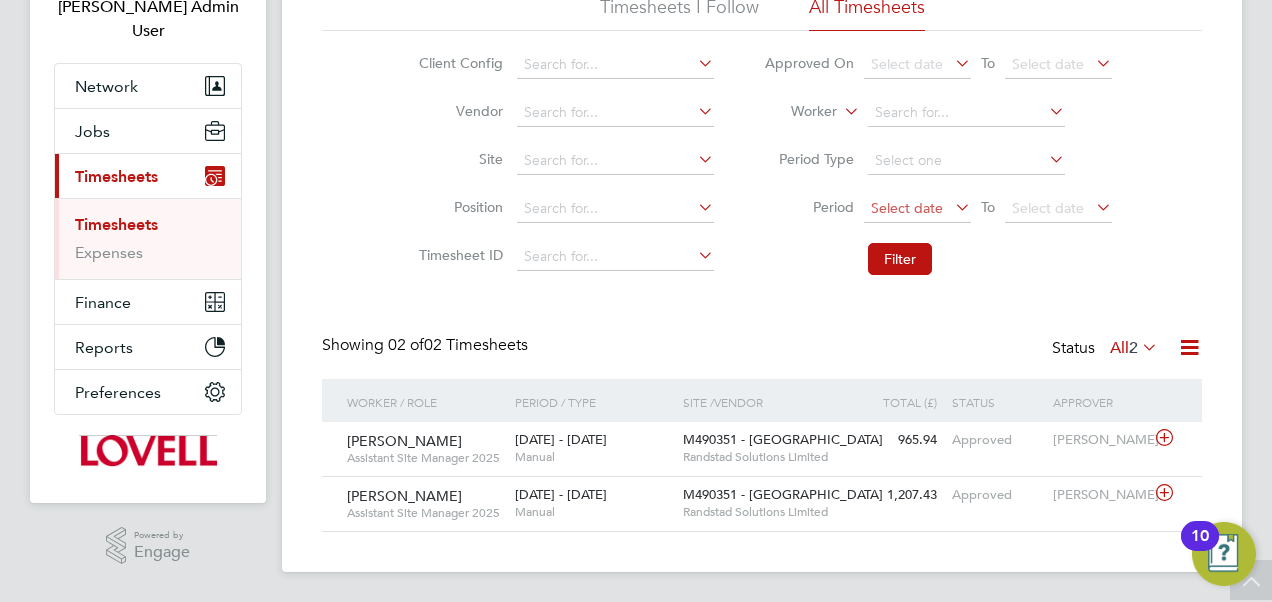 click on "Select date" 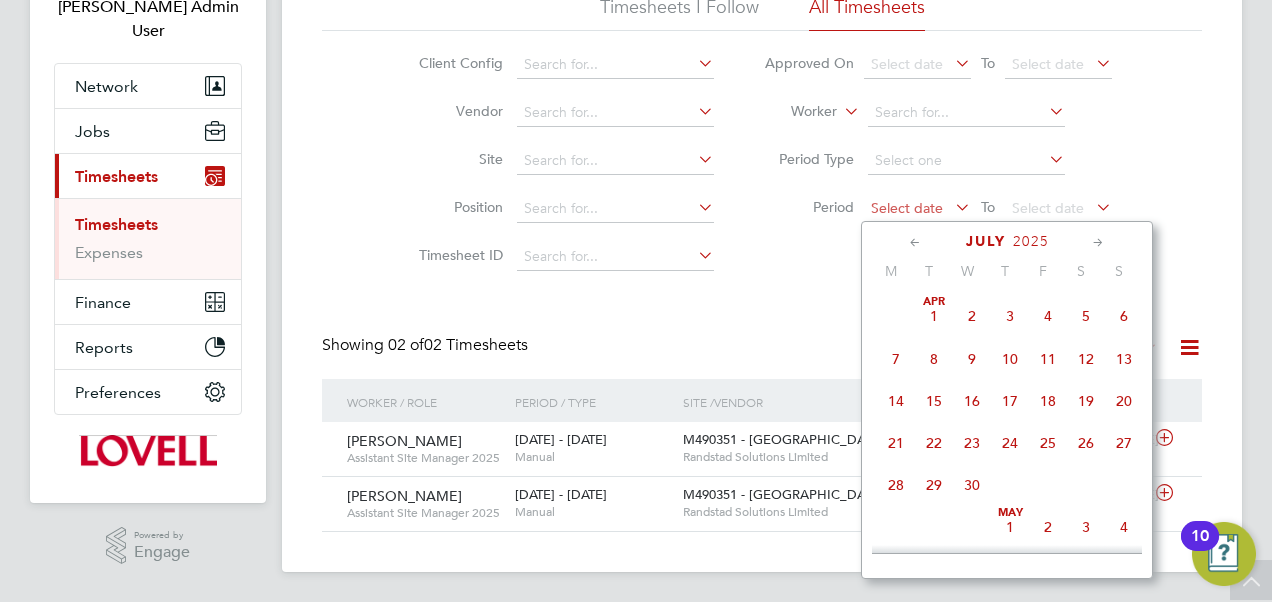 scroll, scrollTop: 729, scrollLeft: 0, axis: vertical 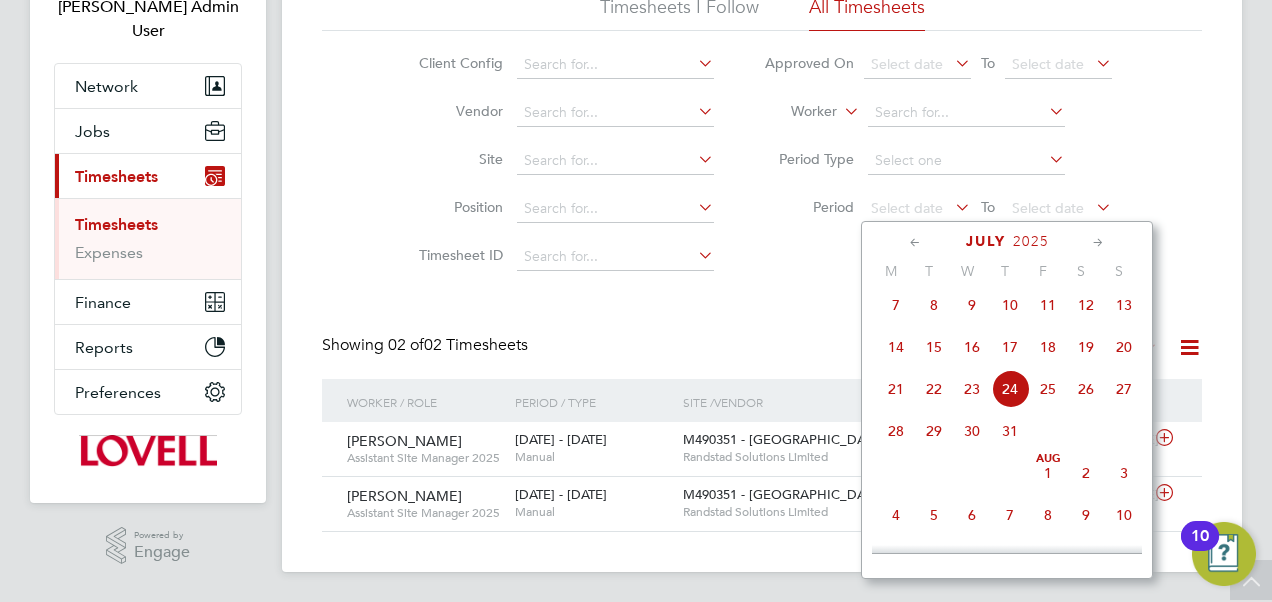 click on "12" 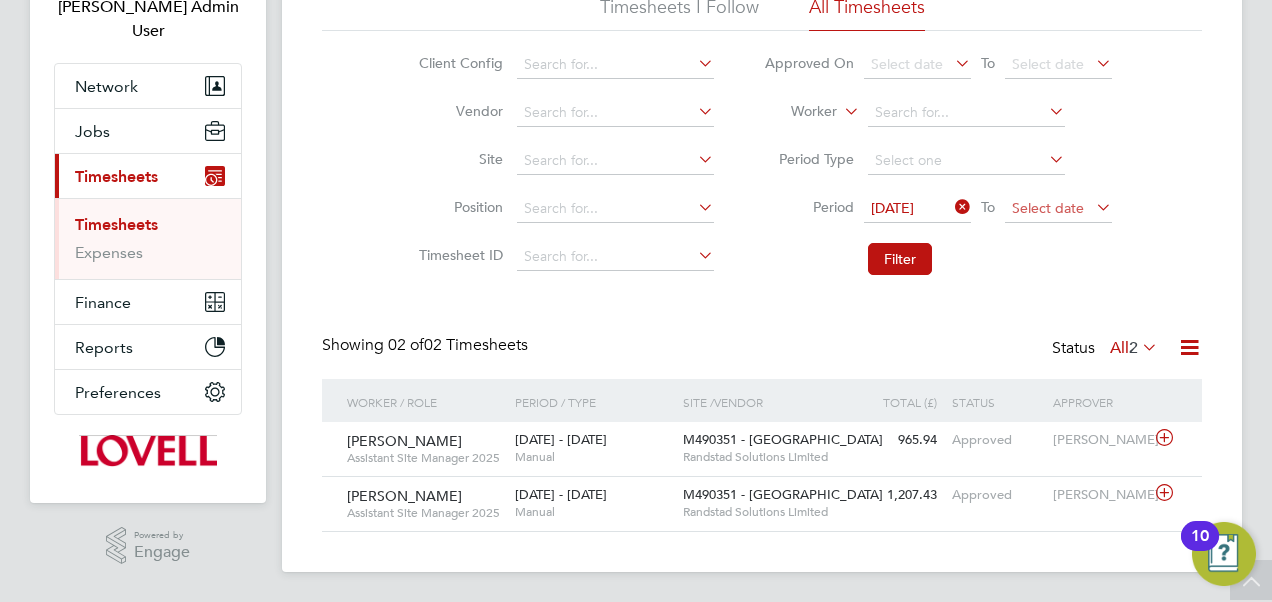 click on "Select date" 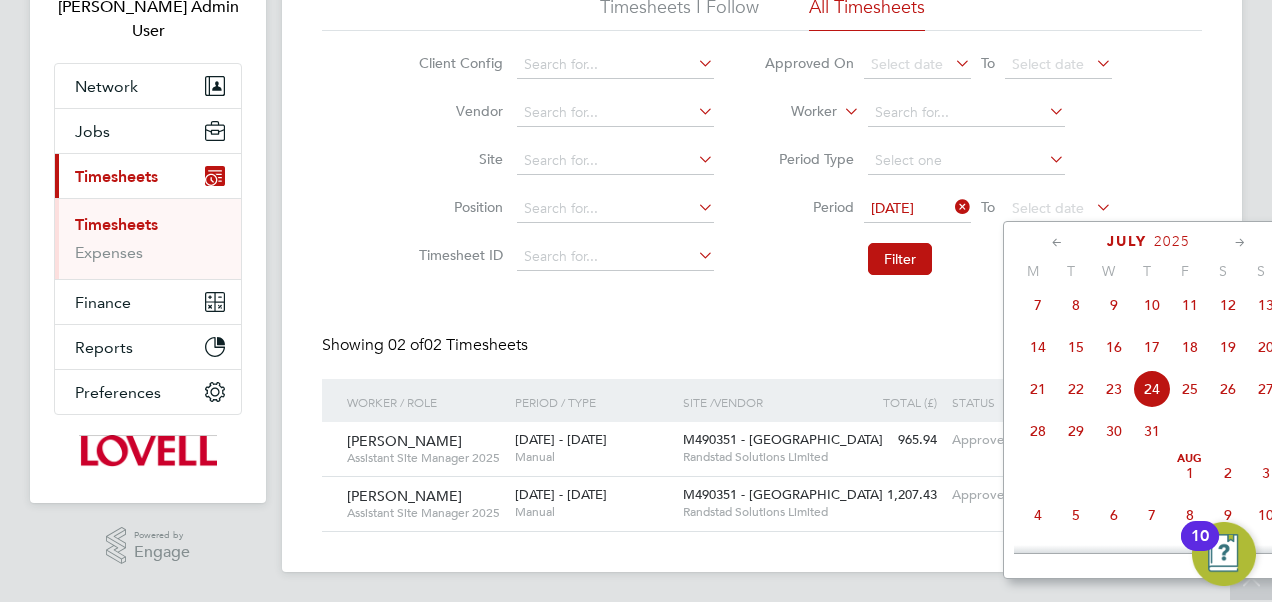 click on "18" 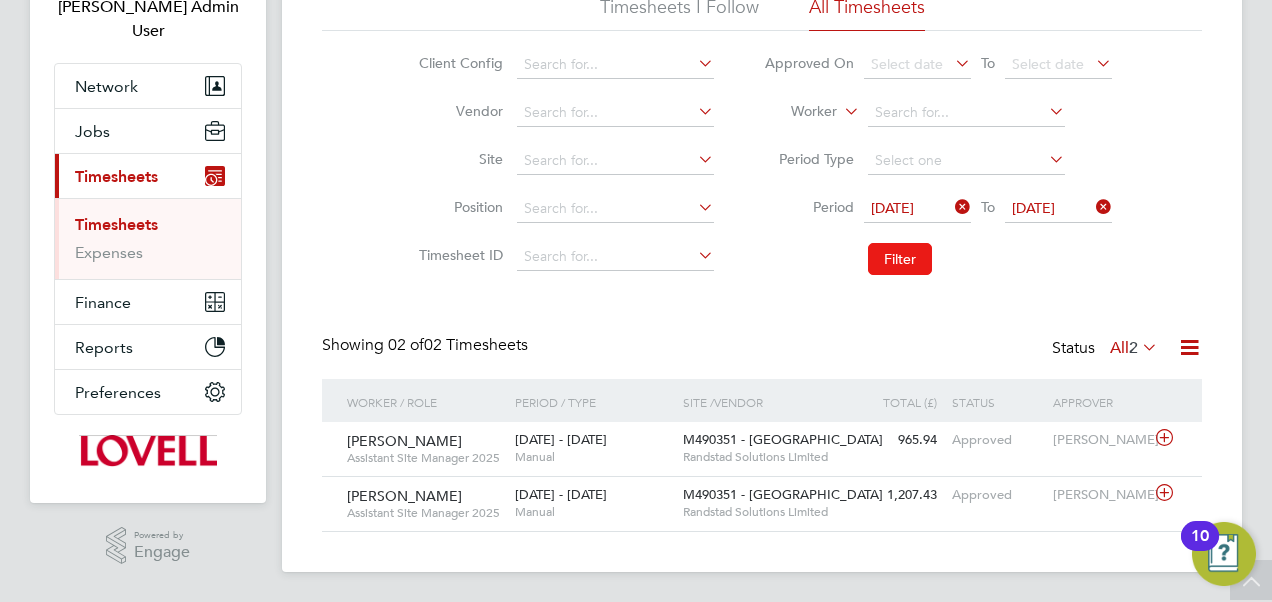 click on "Filter" 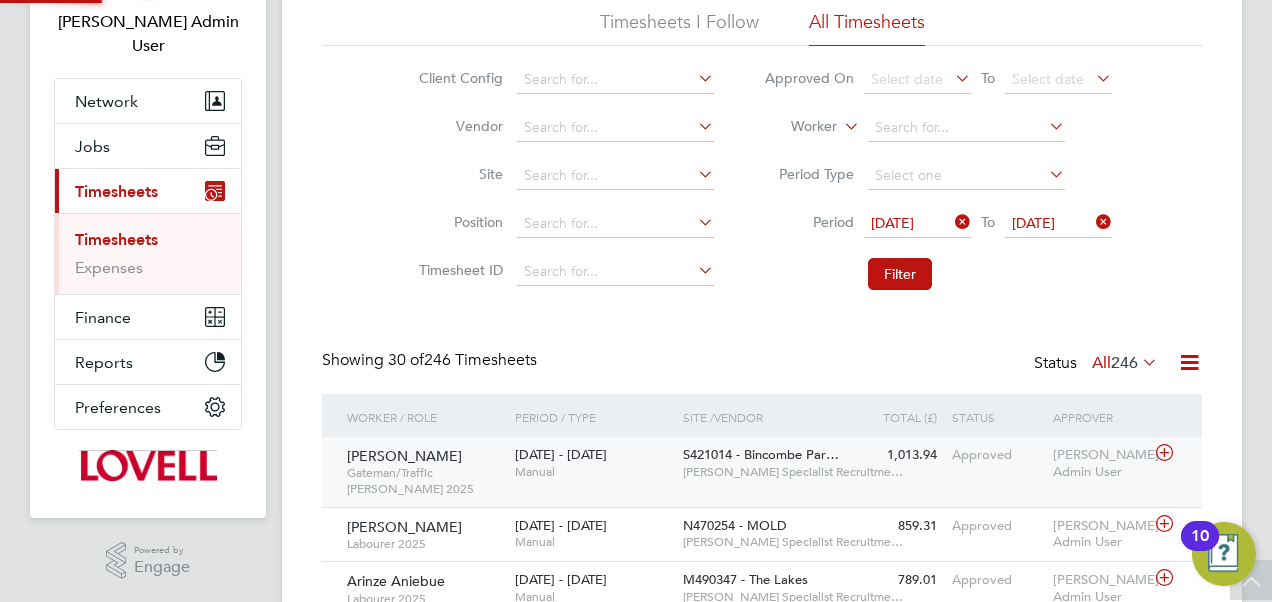 scroll, scrollTop: 153, scrollLeft: 0, axis: vertical 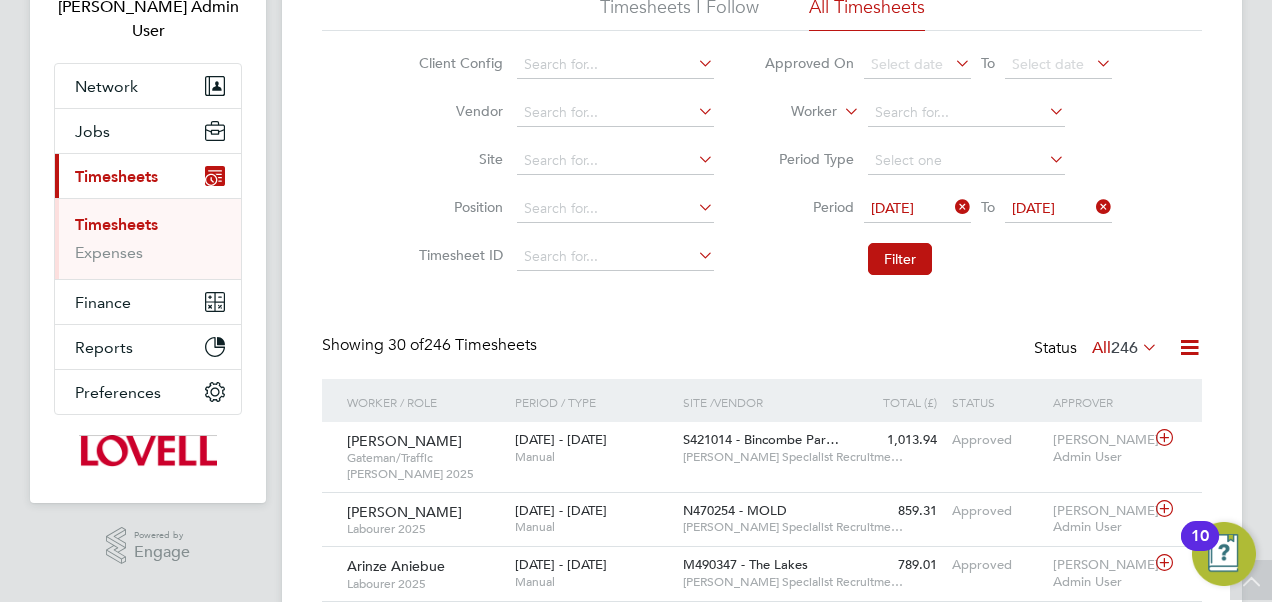 click on "Timesheets New Timesheet Timesheets I Follow All Timesheets Client Config   Vendor   Site   Position   Timesheet ID   Approved On
Select date
To
Select date
Worker     Period Type   Period
12 Jul 2025
To
18 Jul 2025
Filter Showing   30 of  246 Timesheets Status  All  246  Worker / Role Worker / Period Period / Type Site /  Vendor Total (£)   Total / Status Status Approver Neil Simmons   Gateman/Traffic Marshall 2025   12 - 18 Jul 2025 12 - 18 Jul 2025   Manual S421014 - Bincombe Par…   Hays Specialist Recruitme…   1,013.94 Approved Approved Hays Admin User Michael Winter   Labourer 2025   12 - 18 Jul 2025 12 - 18 Jul 2025   Manual N470254 - MOLD   Hays Specialist Recruitme…   859.31 Approved Approved Hays Admin User Arinze Aniebue   Labourer 2025   12 - 18 Jul 2025 12 - 18 Jul 2025   Manual M490347 - The Lakes   Hays Specialist Recruitme…   789.01 Approved Approved Hays Admin User Raymond Thompson   Labourer 2025   12 - 18 Jul 2025 12 - 18 Jul 2025" 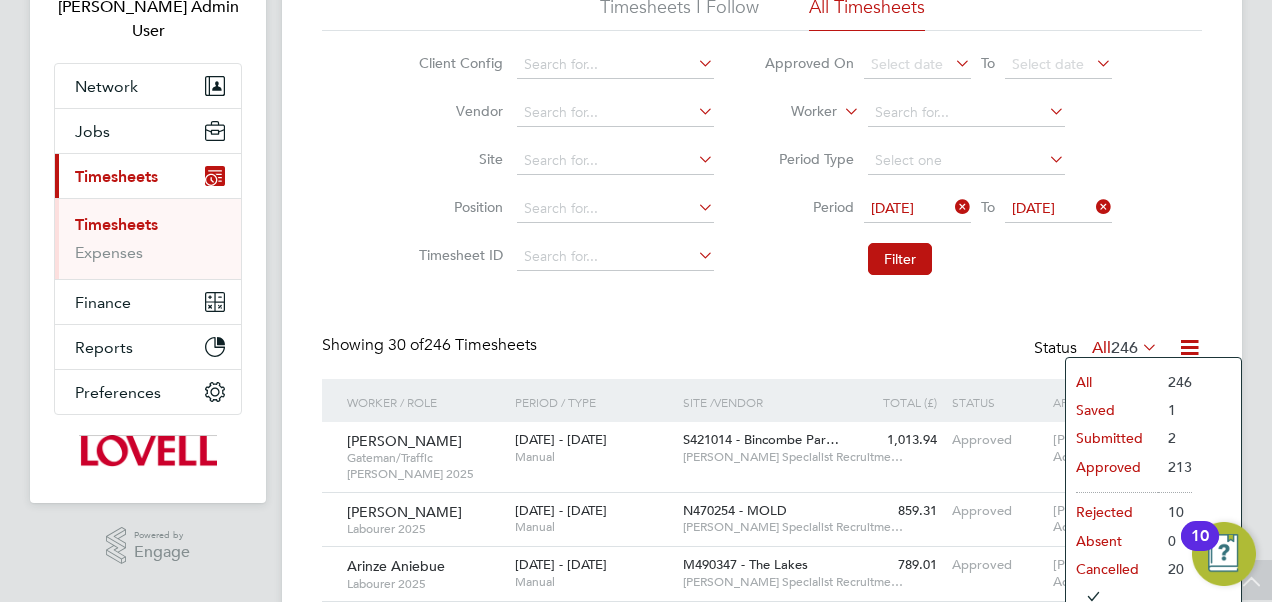 click on "Submitted" 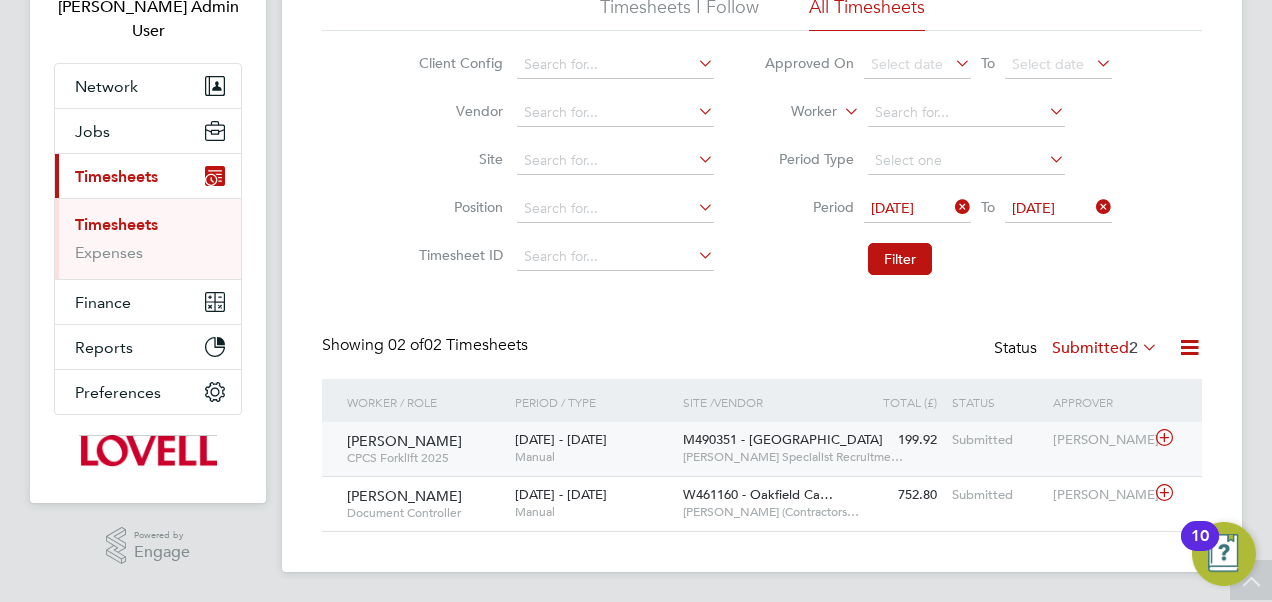 click on "M490351 - Glebe Street   Hays Specialist Recruitme…" 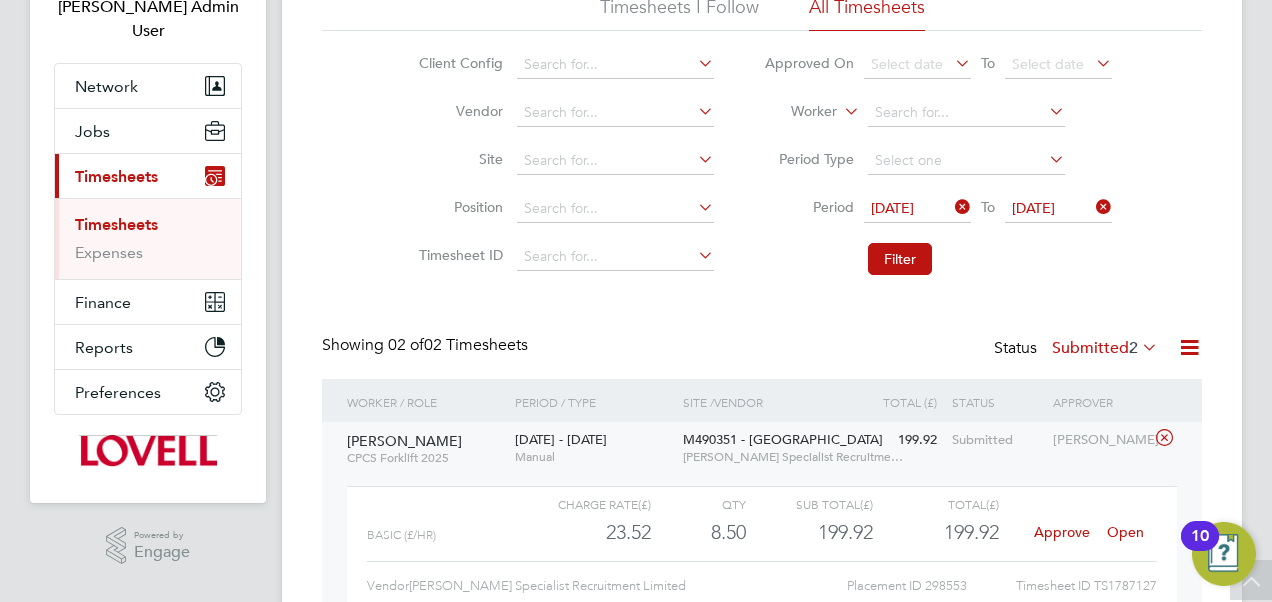 click on "Open" 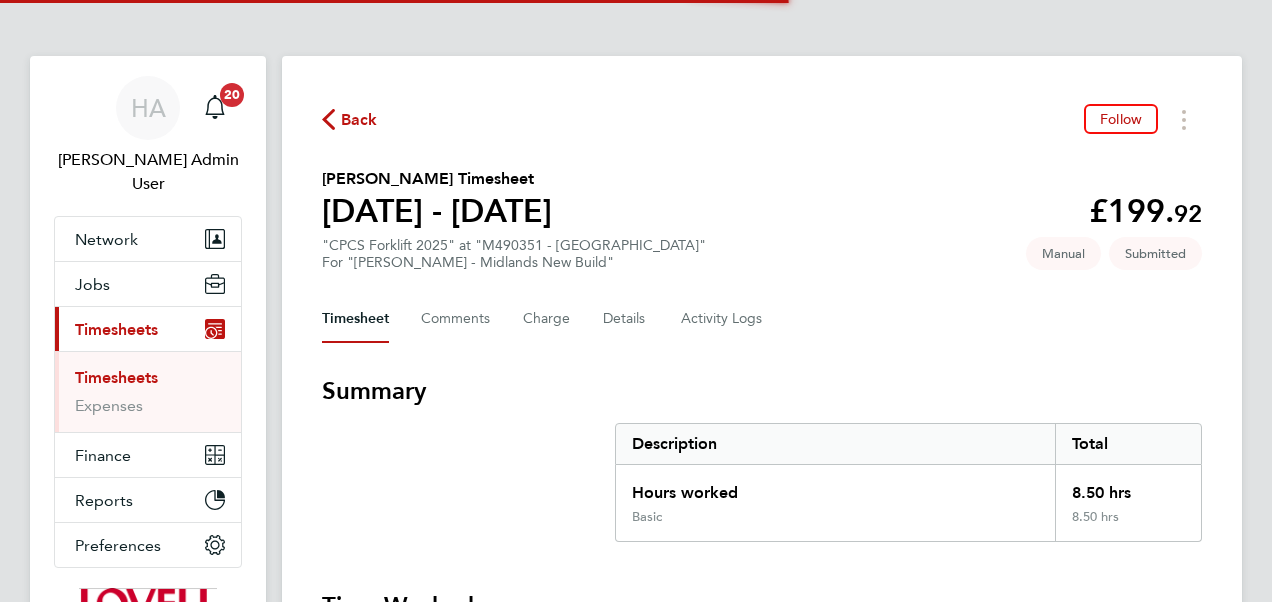 scroll, scrollTop: 0, scrollLeft: 0, axis: both 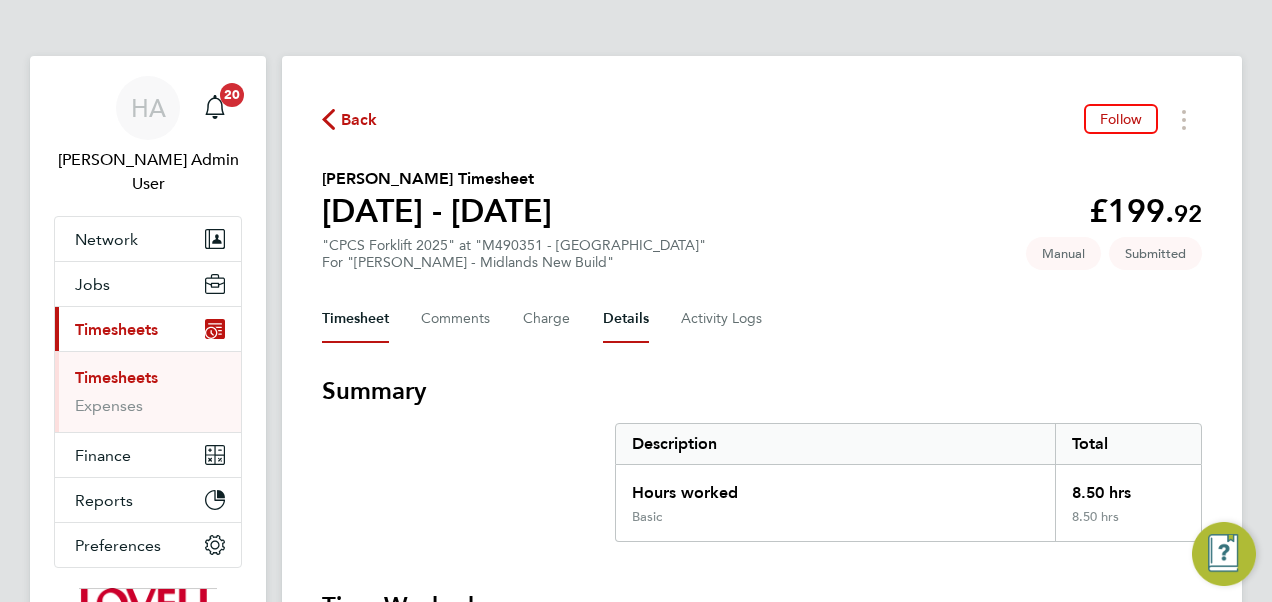 click on "Details" at bounding box center [626, 319] 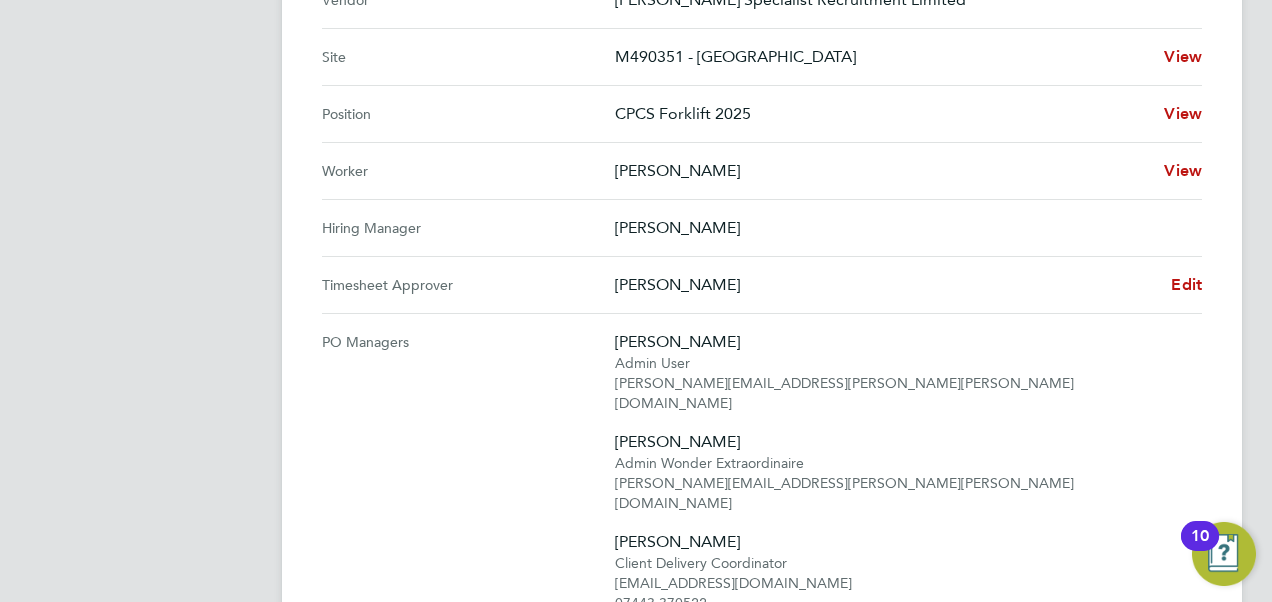 scroll, scrollTop: 835, scrollLeft: 0, axis: vertical 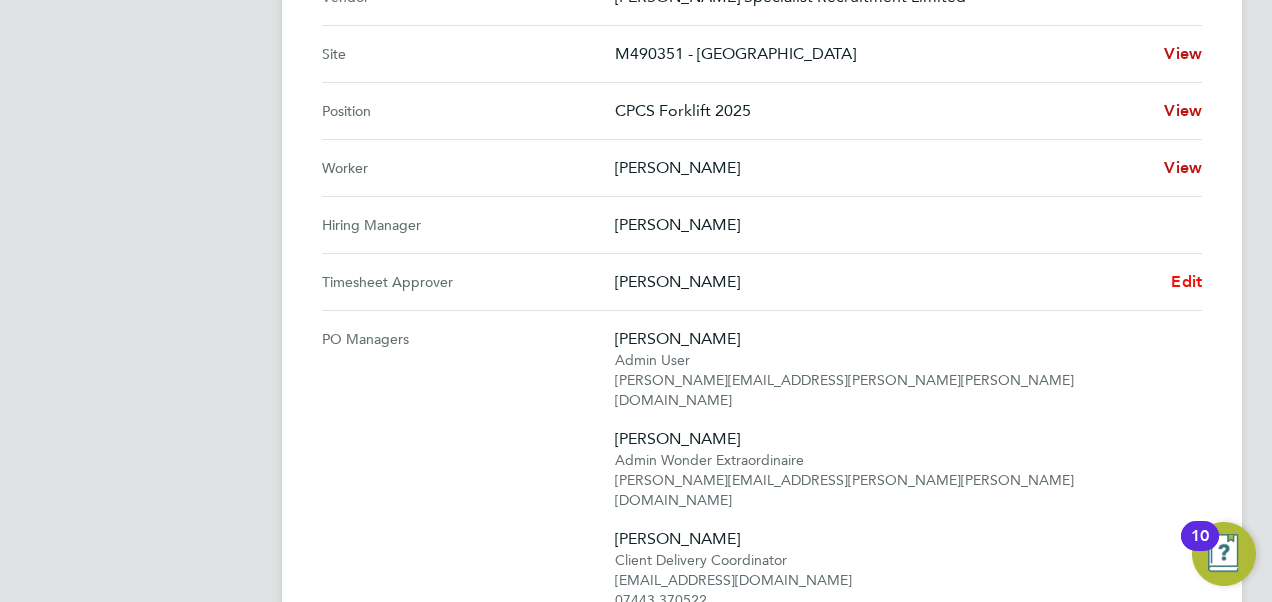 click on "Edit" at bounding box center (1186, 281) 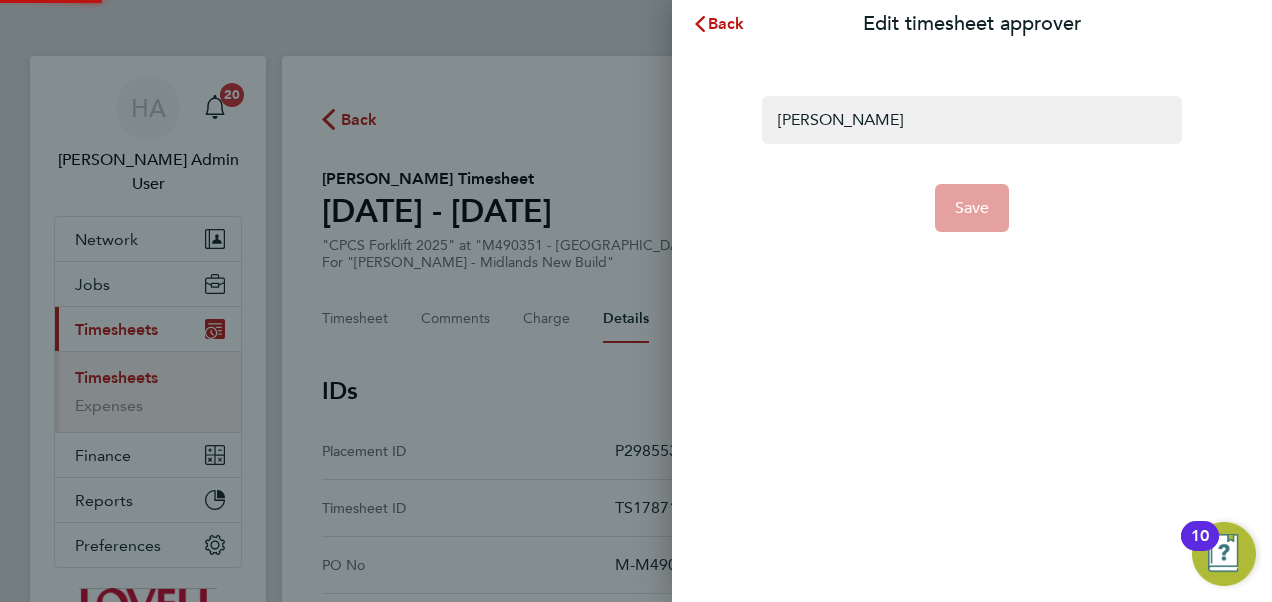 scroll, scrollTop: 0, scrollLeft: 0, axis: both 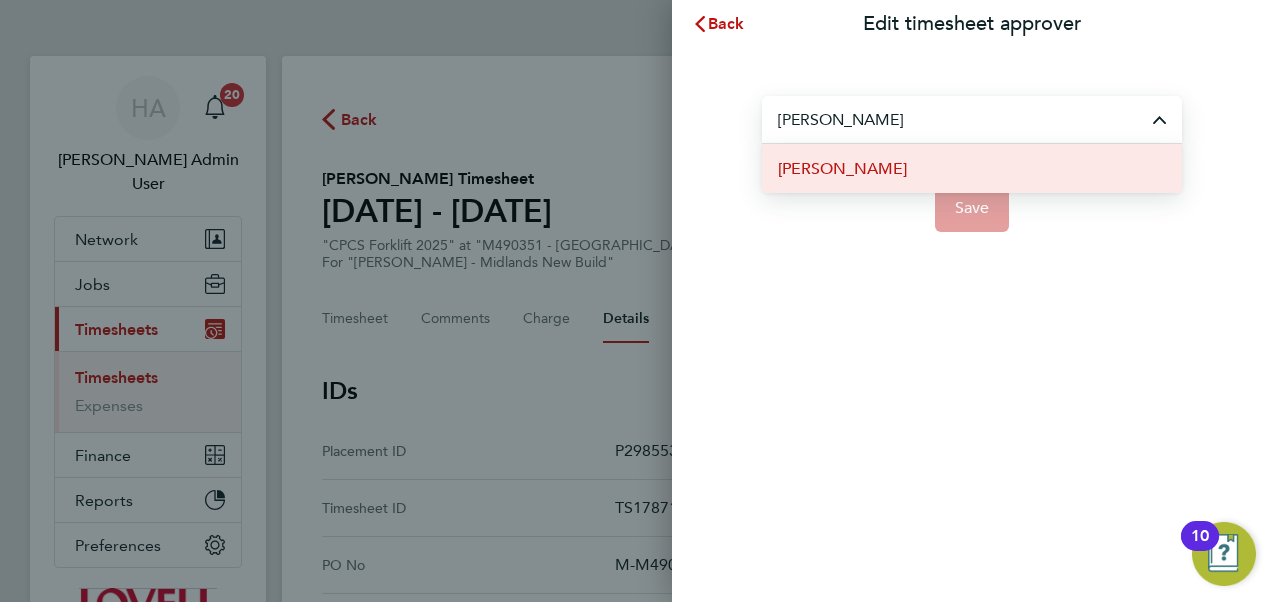 click on "Wayne Bromage" at bounding box center [842, 169] 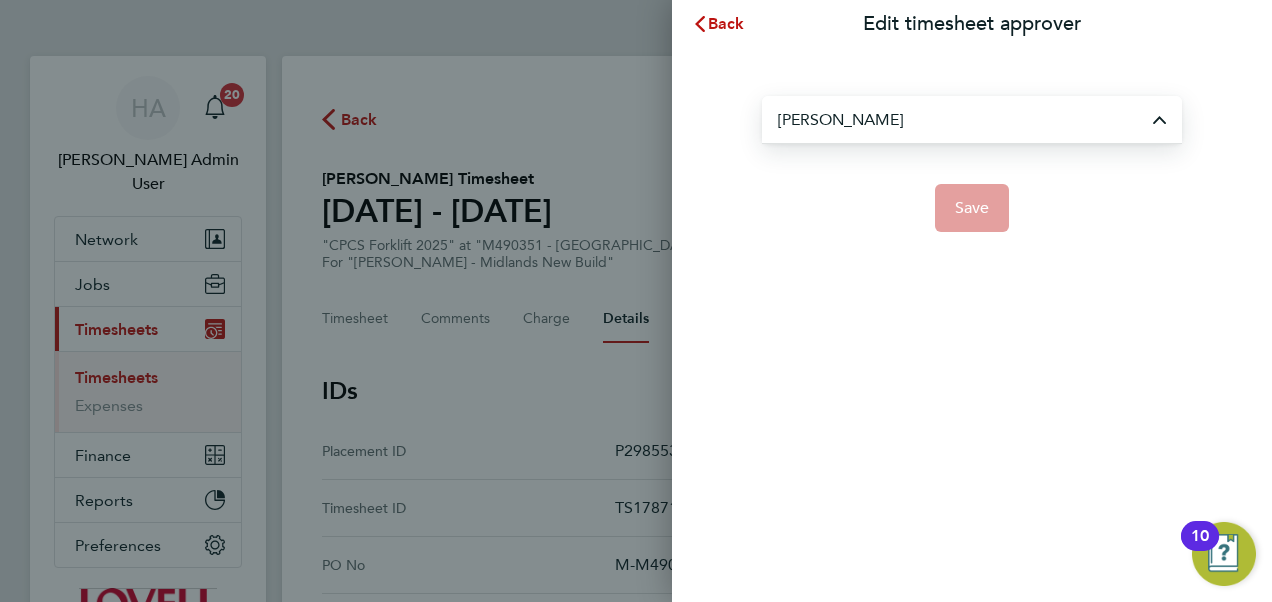 type on "Wayne Bromage" 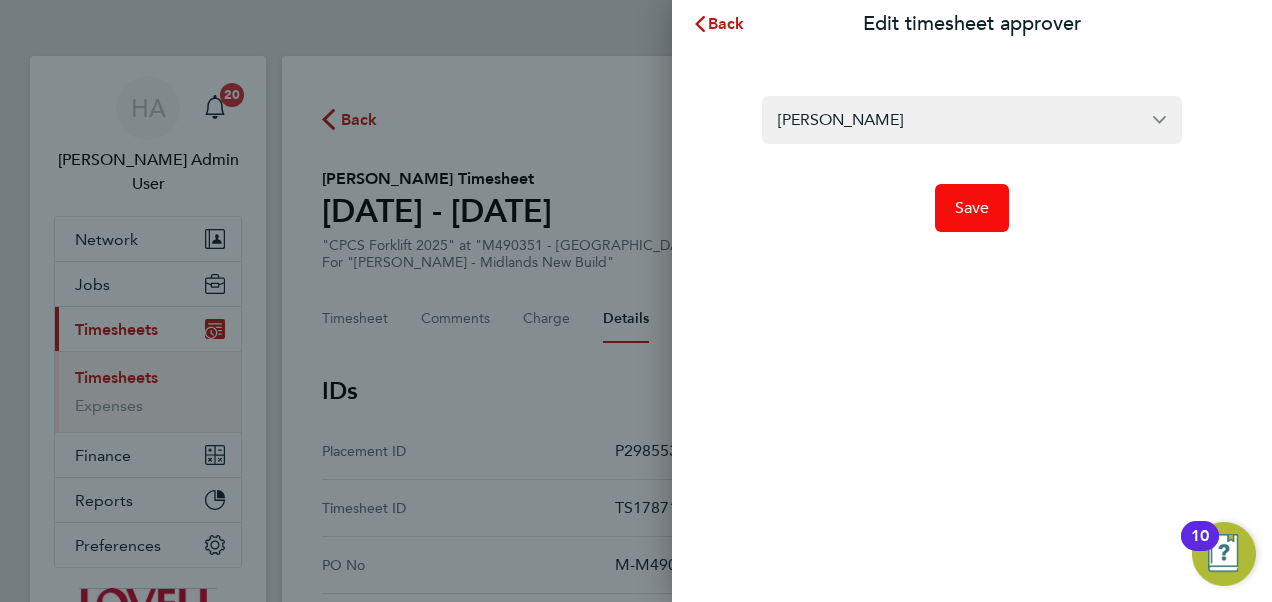 click on "Save" 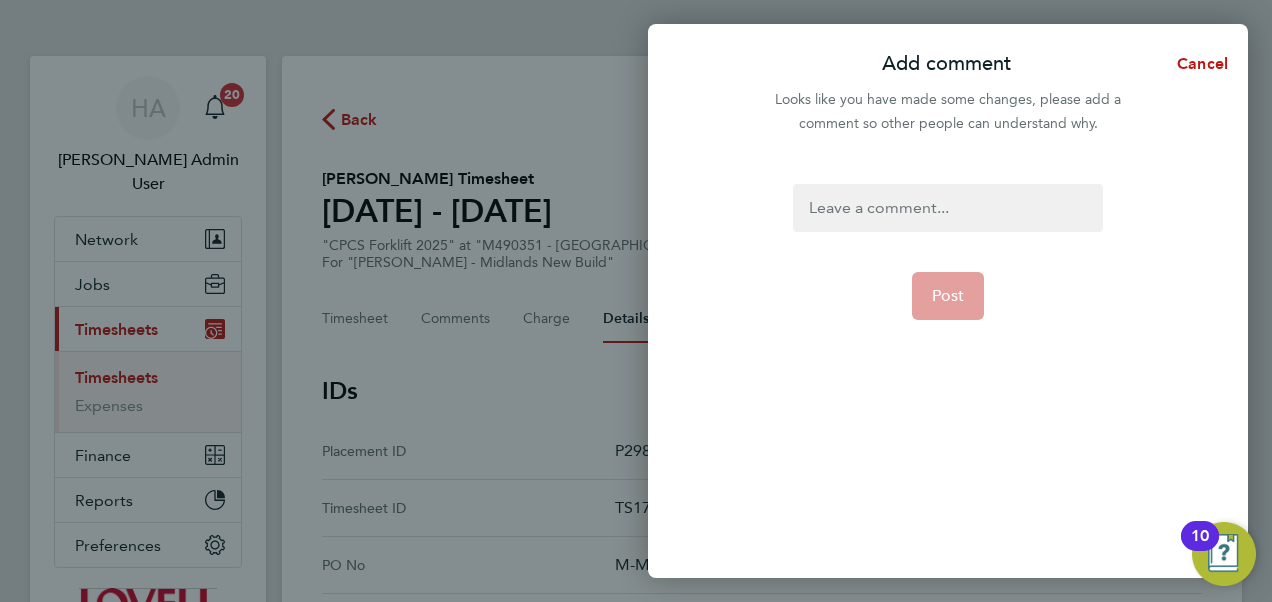 click at bounding box center [947, 208] 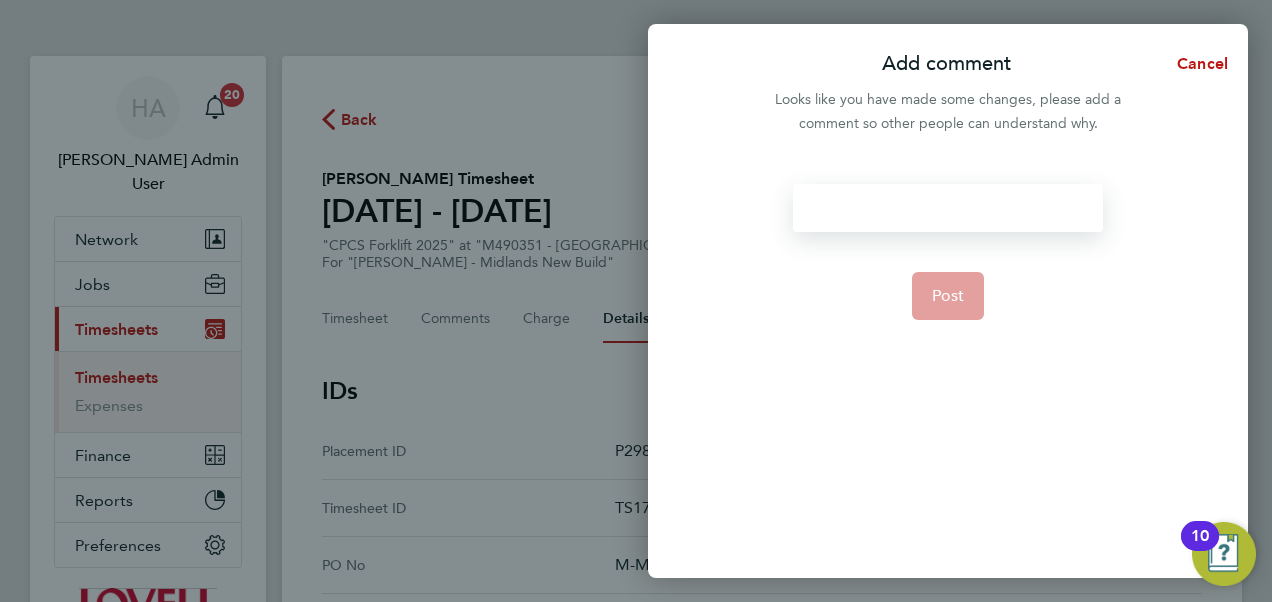 type 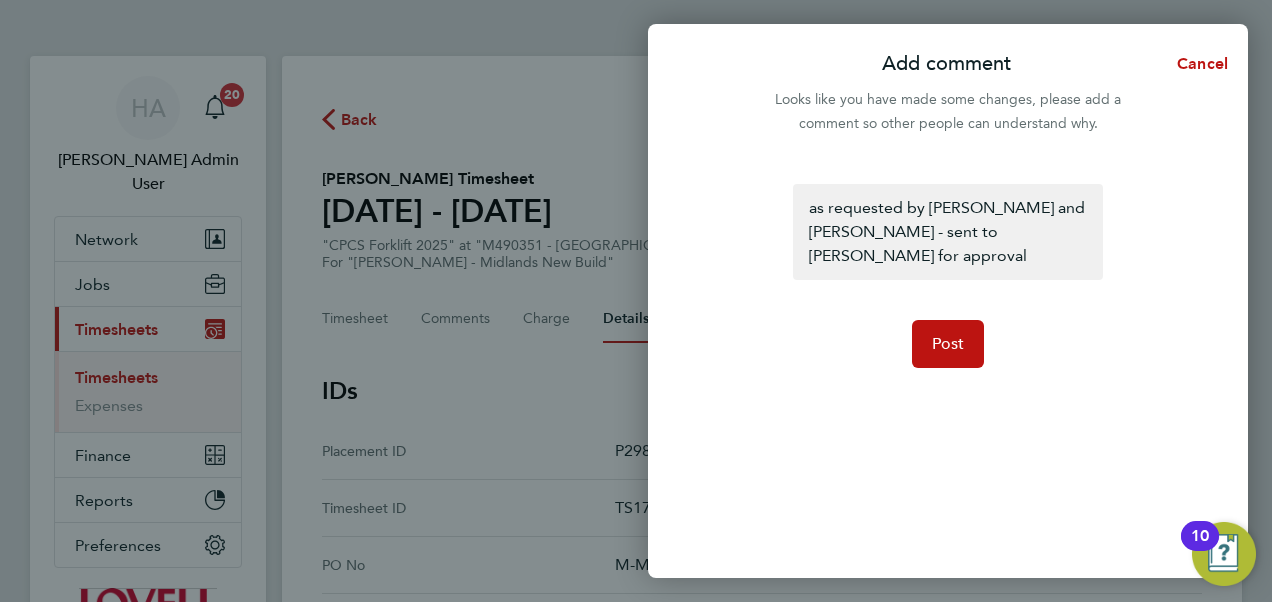 drag, startPoint x: 956, startPoint y: 327, endPoint x: 956, endPoint y: 292, distance: 35 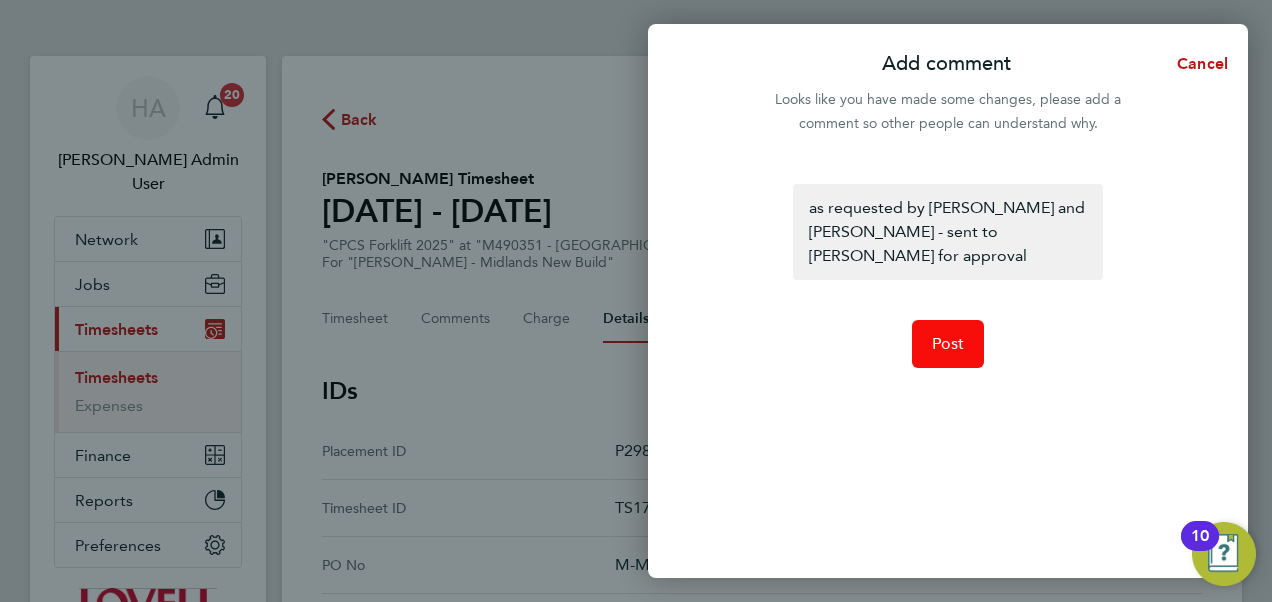 click on "Post" 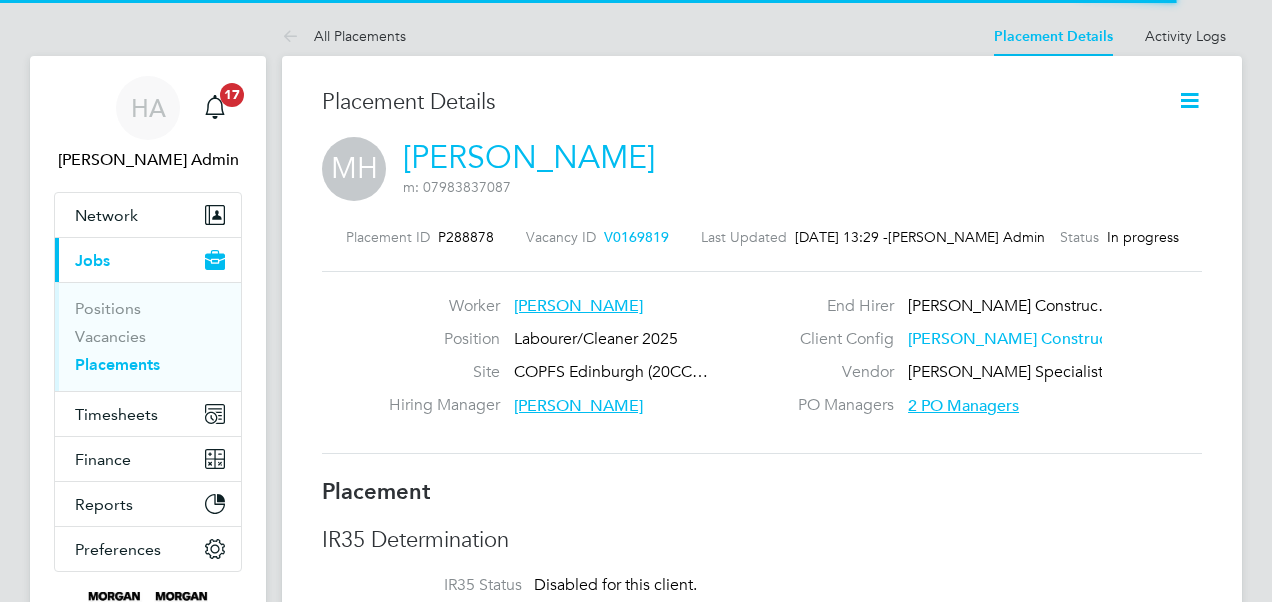 scroll, scrollTop: 0, scrollLeft: 0, axis: both 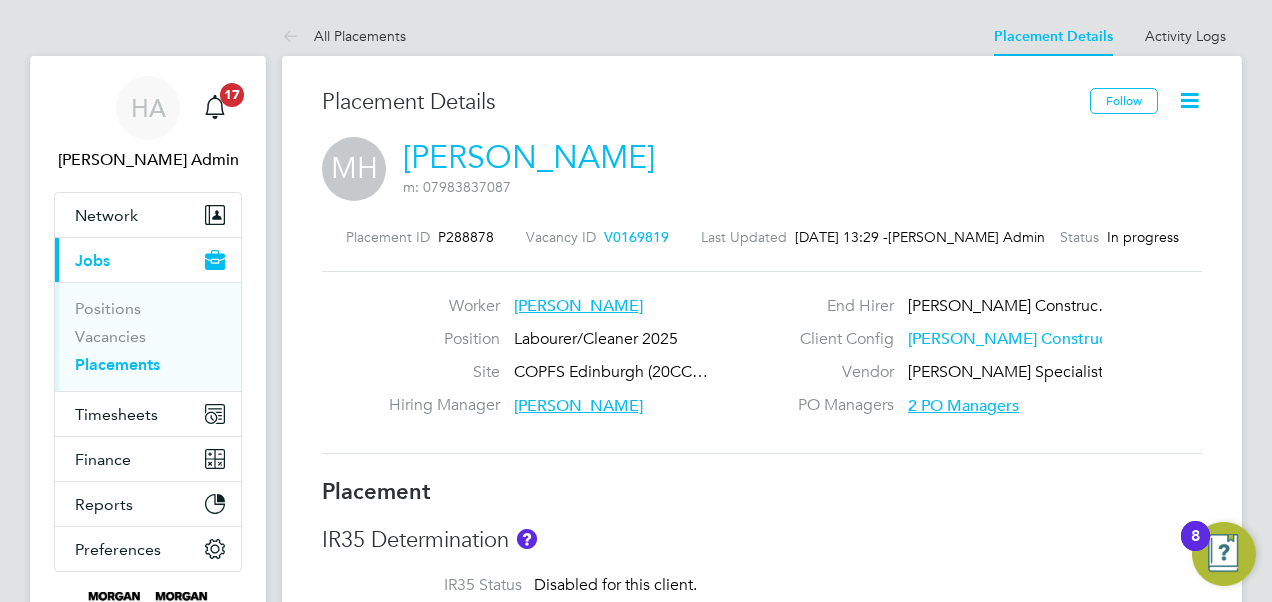 click 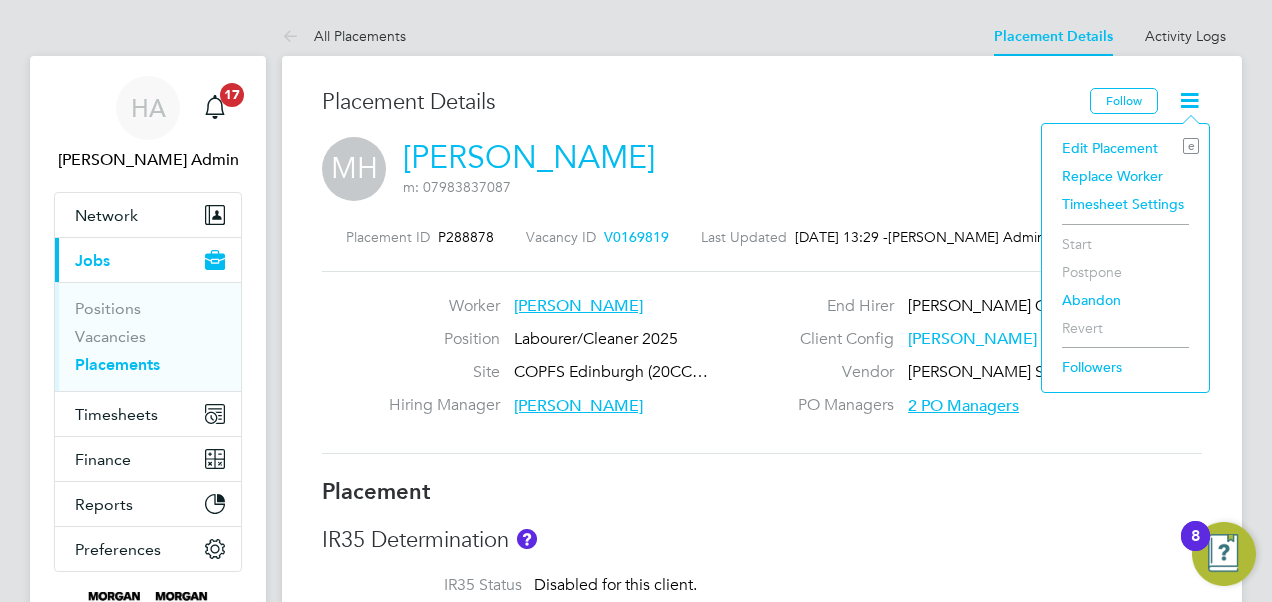click on "Edit Placement e" 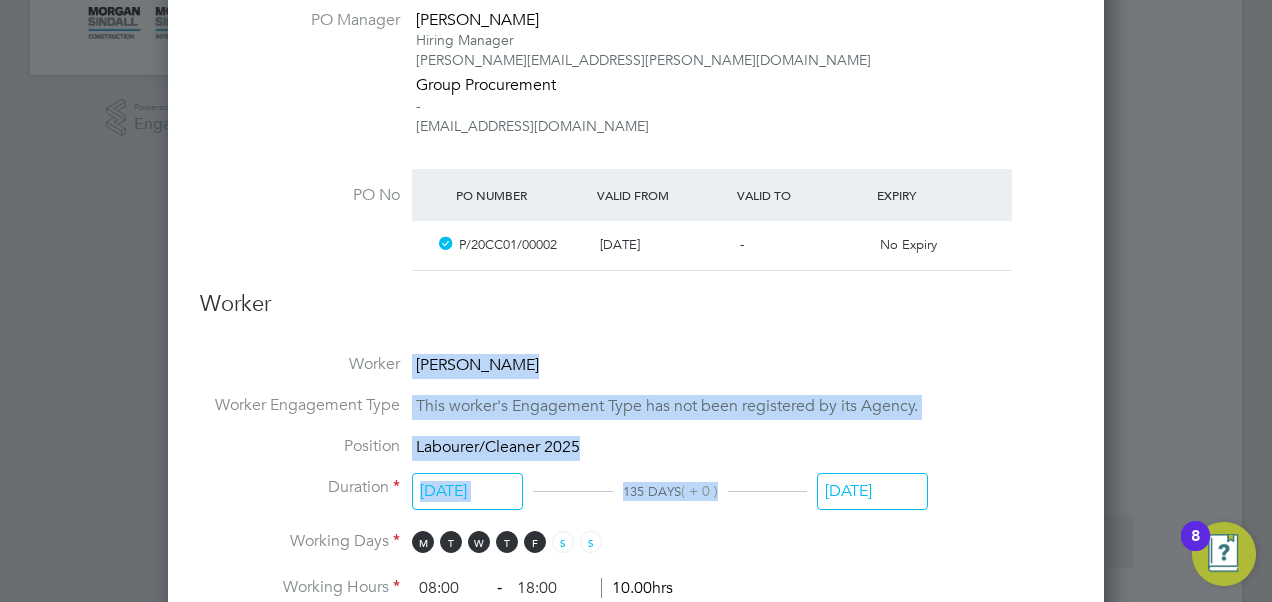 drag, startPoint x: 682, startPoint y: 318, endPoint x: 852, endPoint y: 472, distance: 229.38177 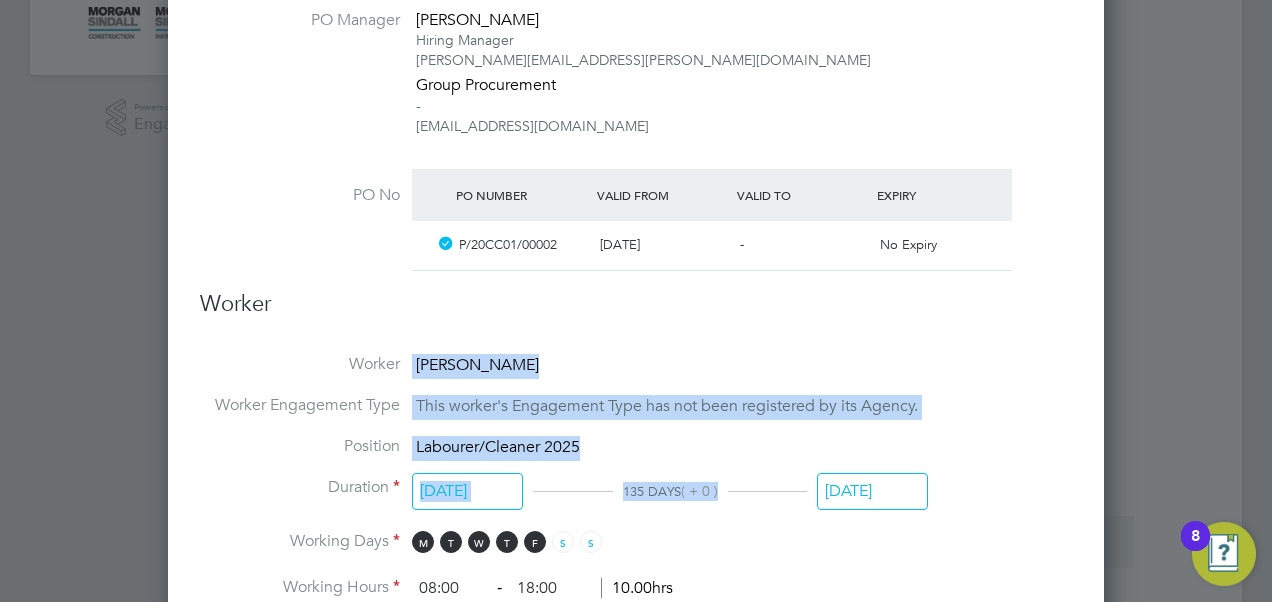 click on "Deployment End Hirer   [PERSON_NAME] Construction & Infrastructure Ltd Client Config   [PERSON_NAME] Construction - [GEOGRAPHIC_DATA] Vendor   [PERSON_NAME] Specialist Recruitment Limited Site   COPFS [GEOGRAPHIC_DATA] (20CC01) Hiring Manager   [PERSON_NAME] [PERSON_NAME] Construction & Infrastructure Ltd [PERSON_NAME][EMAIL_ADDRESS][DOMAIN_NAME] Timesheet Approver   [PERSON_NAME] Site Manager at  [PERSON_NAME] Construction & Infrastructure Ltd [PERSON_NAME][EMAIL_ADDRESS][PERSON_NAME][DOMAIN_NAME] PO Manager   [PERSON_NAME] Hiring Manager [PERSON_NAME][EMAIL_ADDRESS][PERSON_NAME][DOMAIN_NAME] Group Procurement - [EMAIL_ADDRESS][DOMAIN_NAME] PO No PO Number Valid From Valid To Expiry P/20CC01/00002 [DATE] - No Expiry Worker Worker   [PERSON_NAME] Worker Engagement Type   This worker's Engagement Type has not been registered by its Agency. Position   Labourer/Cleaner 2025 Duration [DATE] 135 DAYS  ( + 0 ) [DATE] Working Days M T W T F S S   Working Hours 08:00   ‐   18:00   10.00hrs   Rates Rate Name Engagement/ Rate Type Pay Rate (£) Holiday Pay Cost" at bounding box center (636, 647) 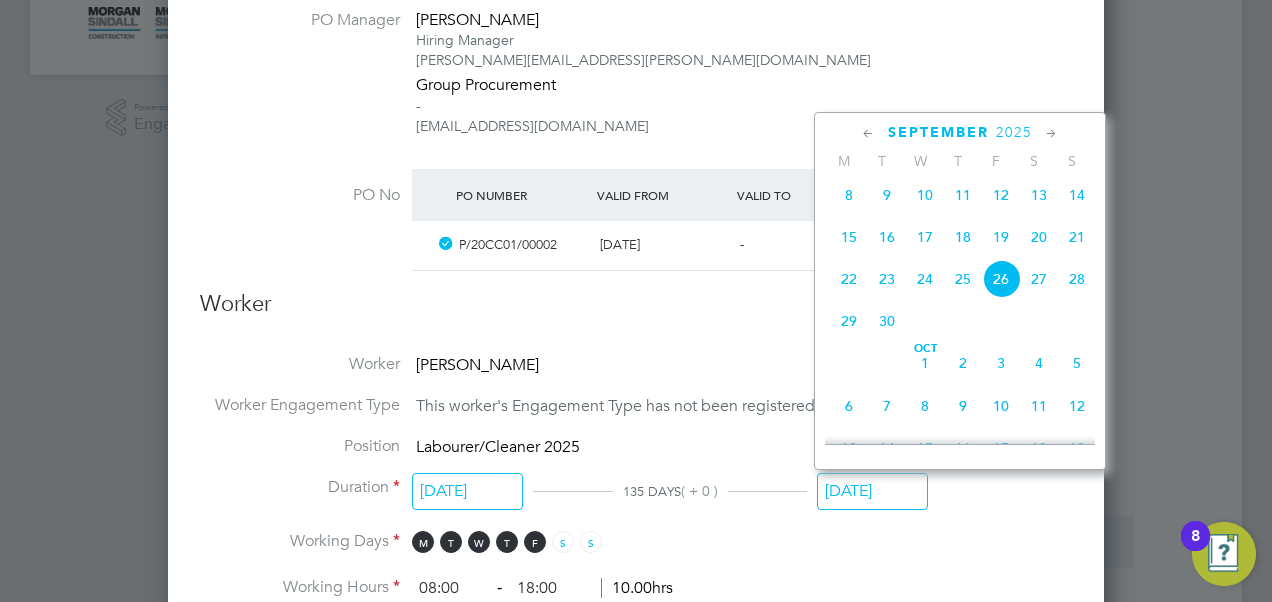 click 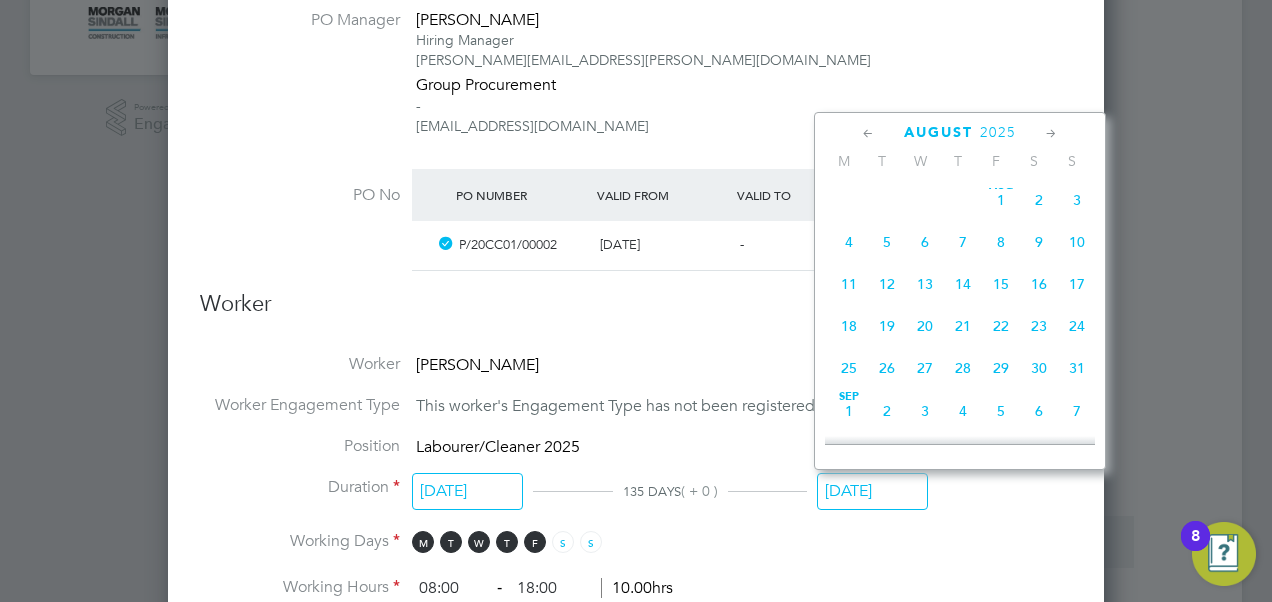 click 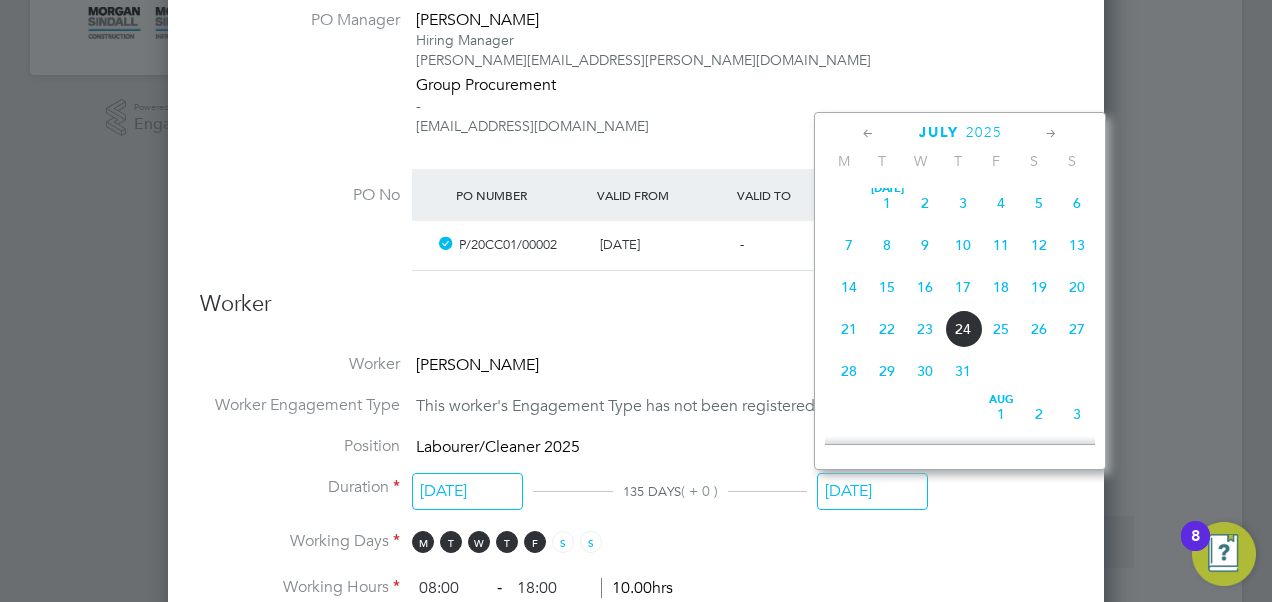 click on "25" 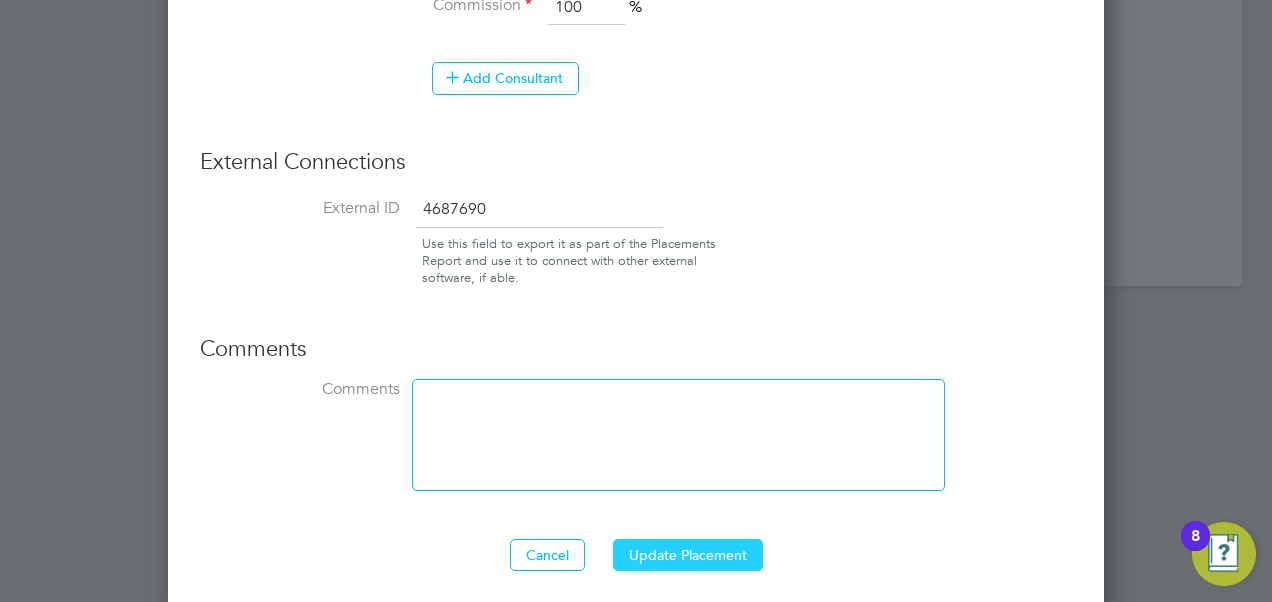 click on "Update Placement" at bounding box center [688, 555] 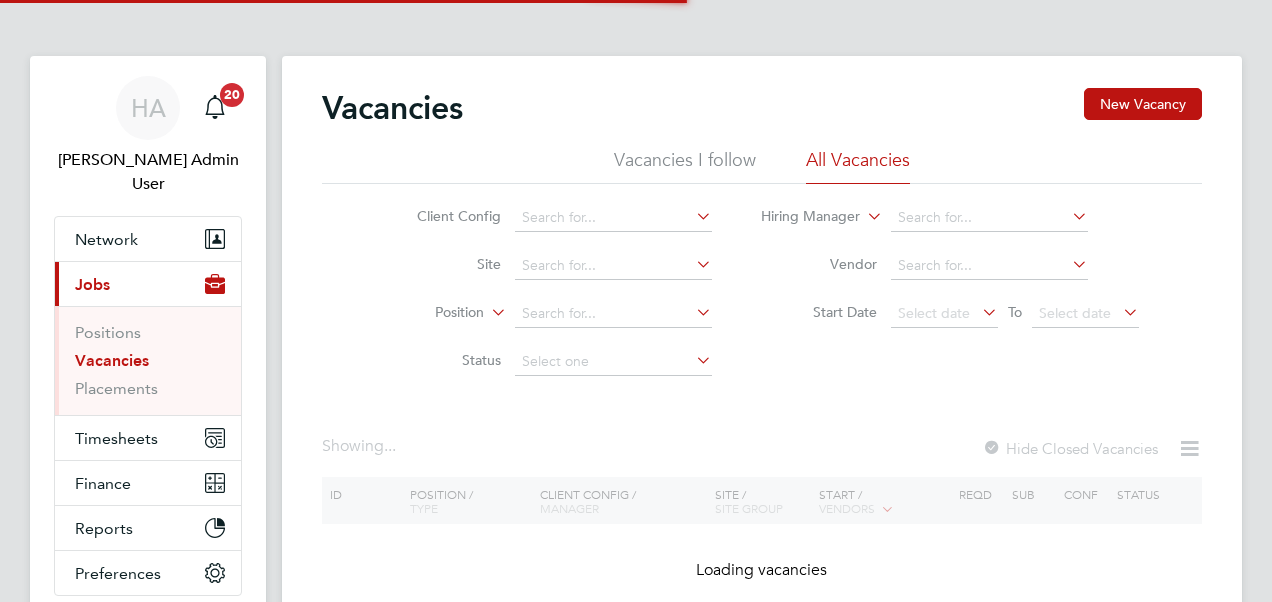scroll, scrollTop: 0, scrollLeft: 0, axis: both 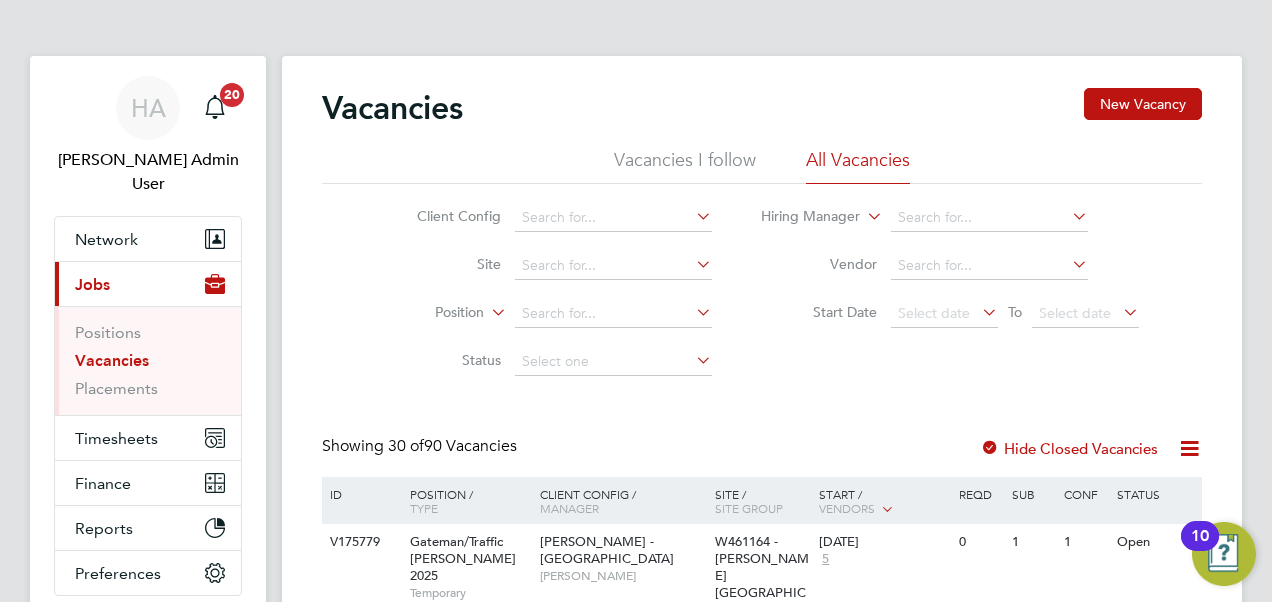 click on "Vacancies" at bounding box center (150, 365) 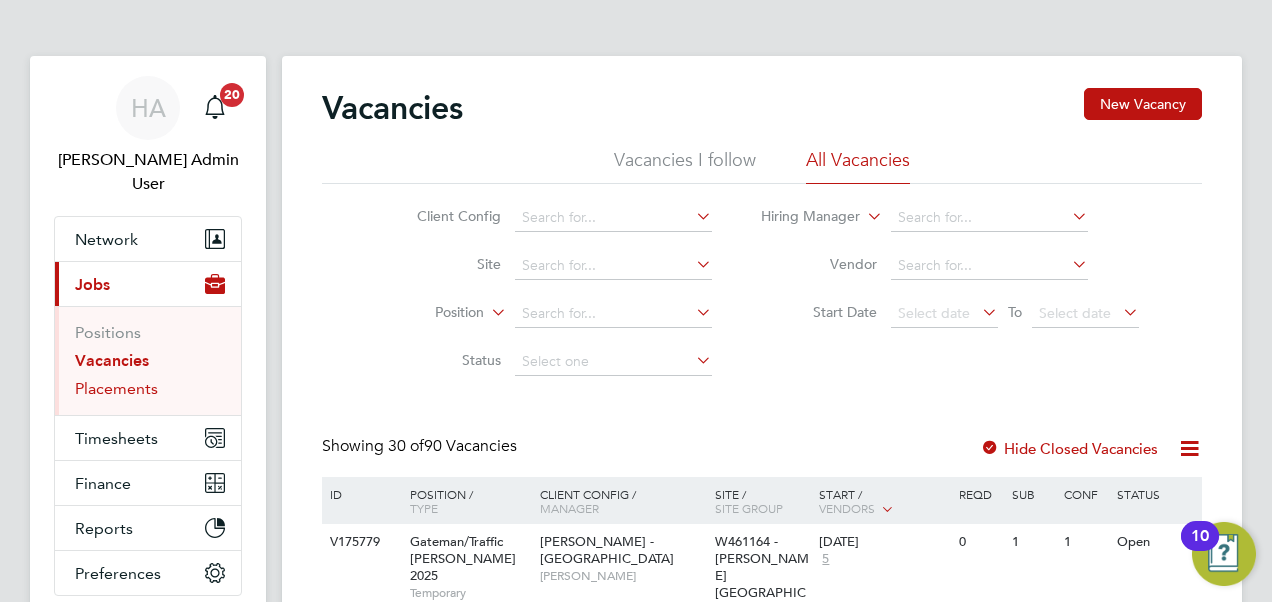click on "Placements" at bounding box center [116, 388] 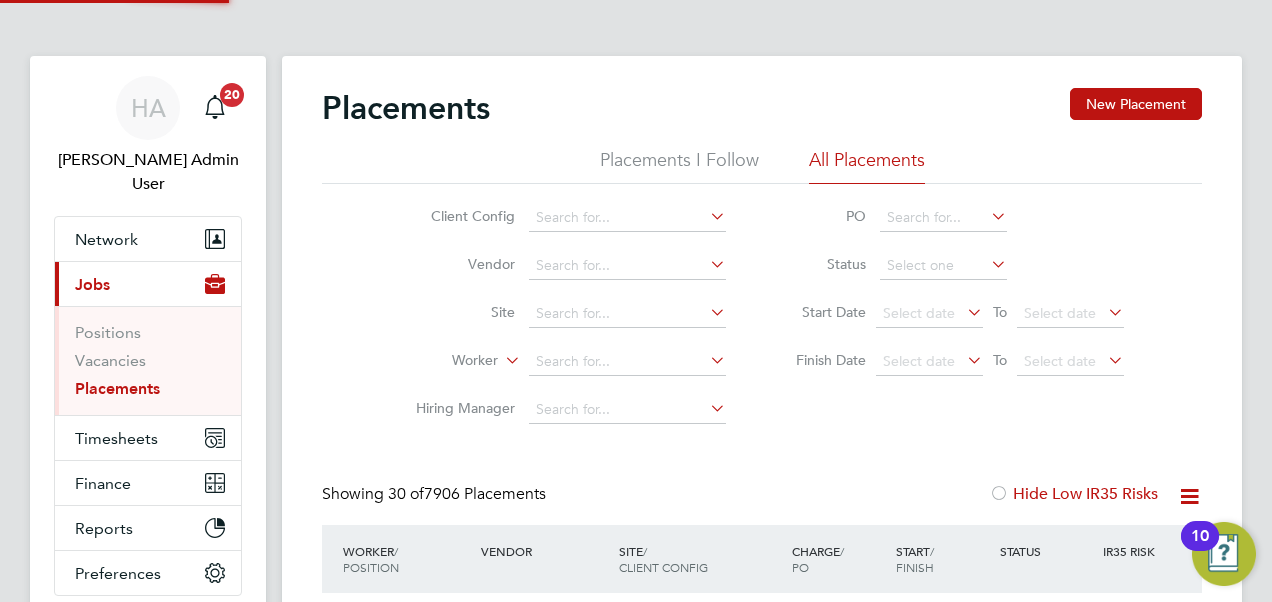 scroll, scrollTop: 10, scrollLeft: 10, axis: both 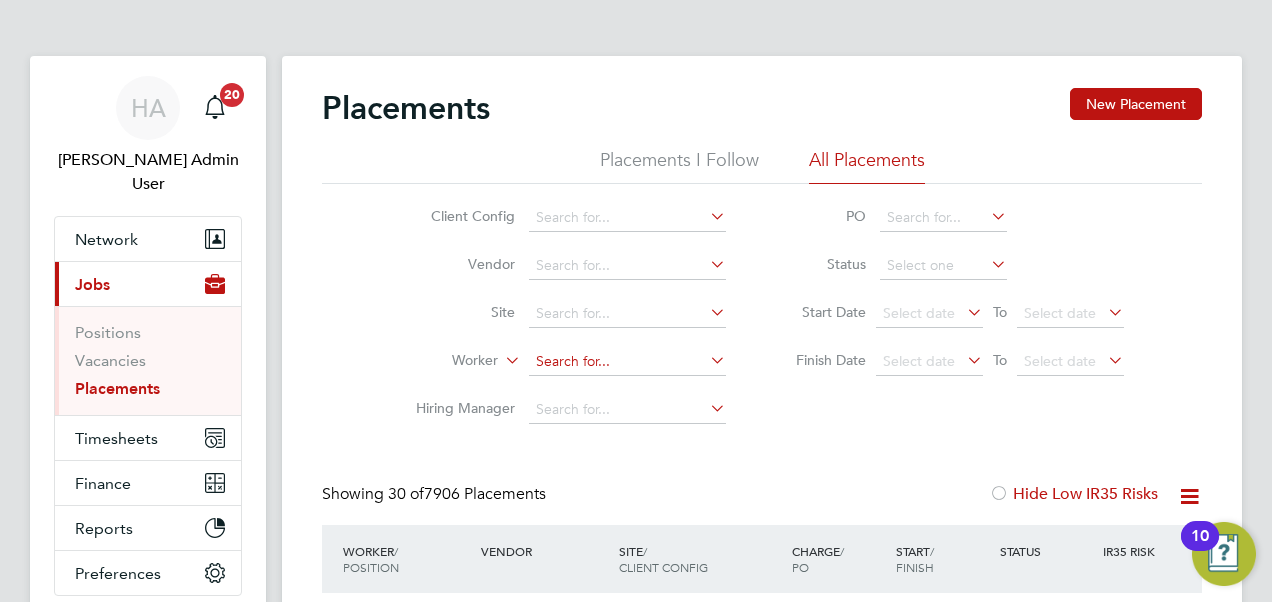 click 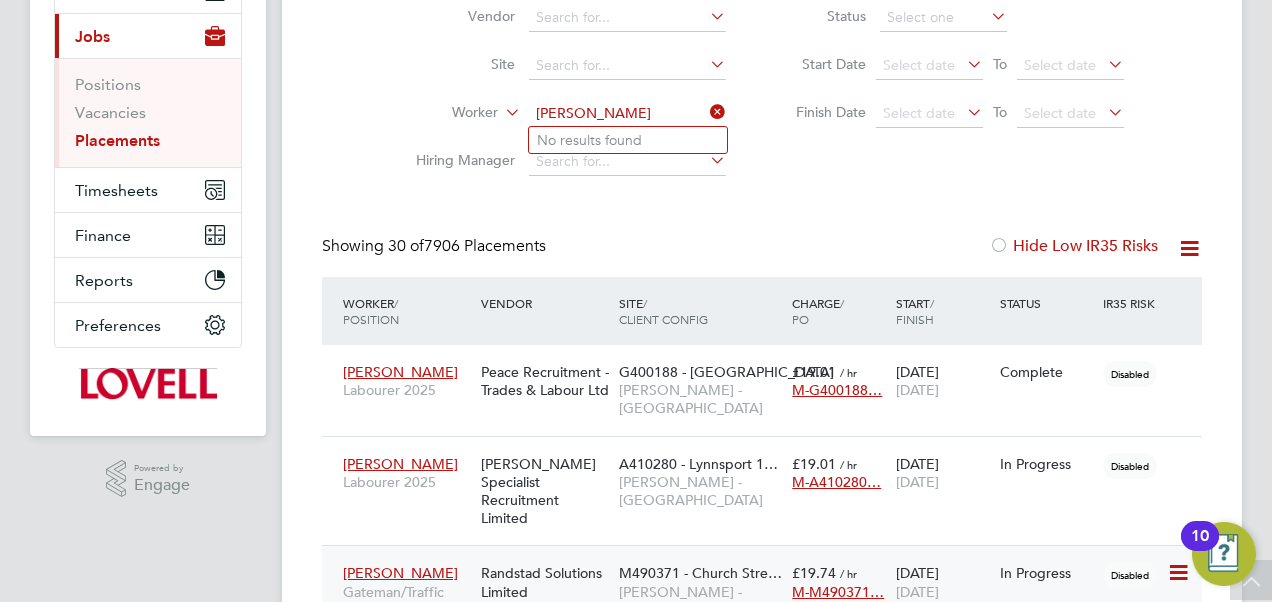 type on "jamie A" 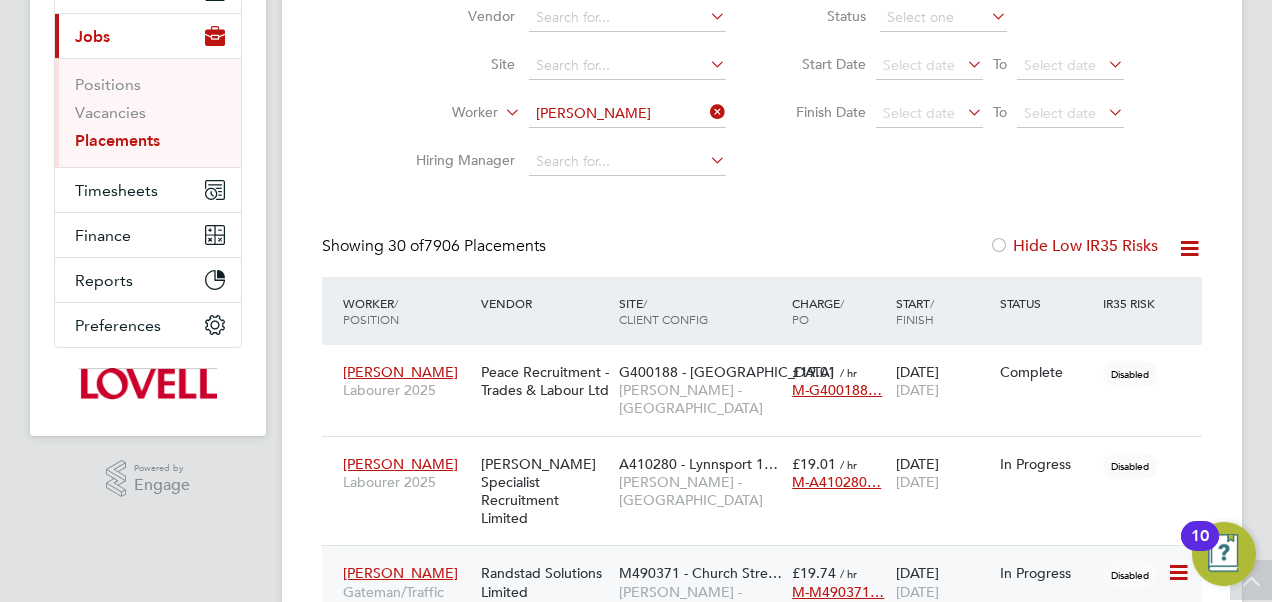 type 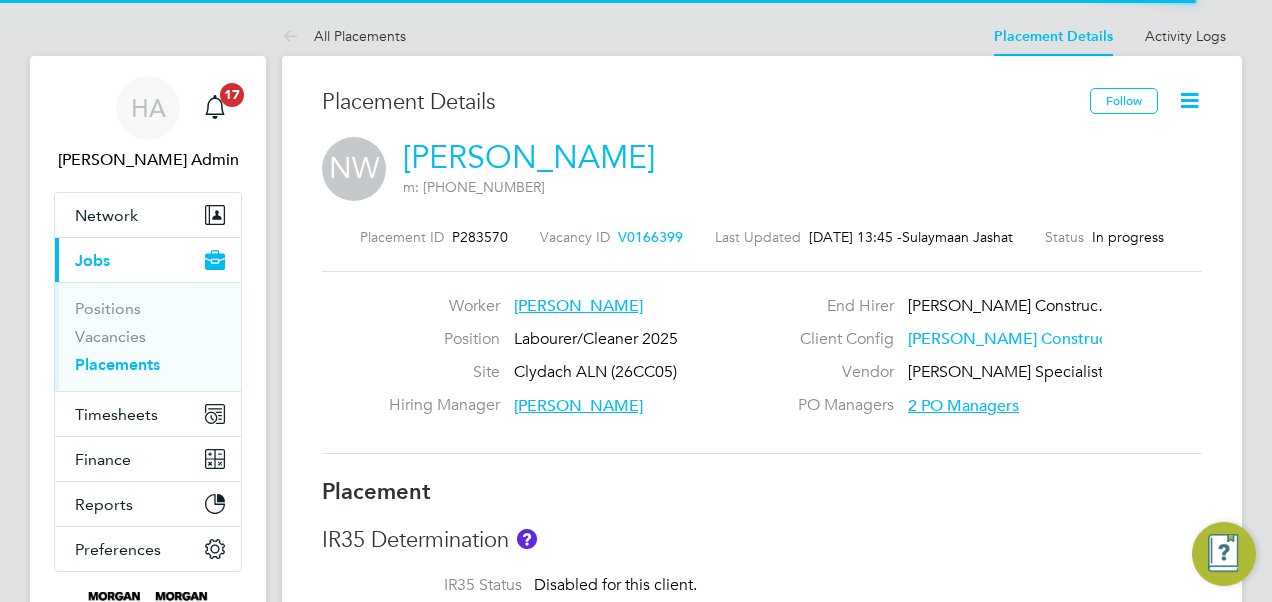 scroll, scrollTop: 0, scrollLeft: 0, axis: both 